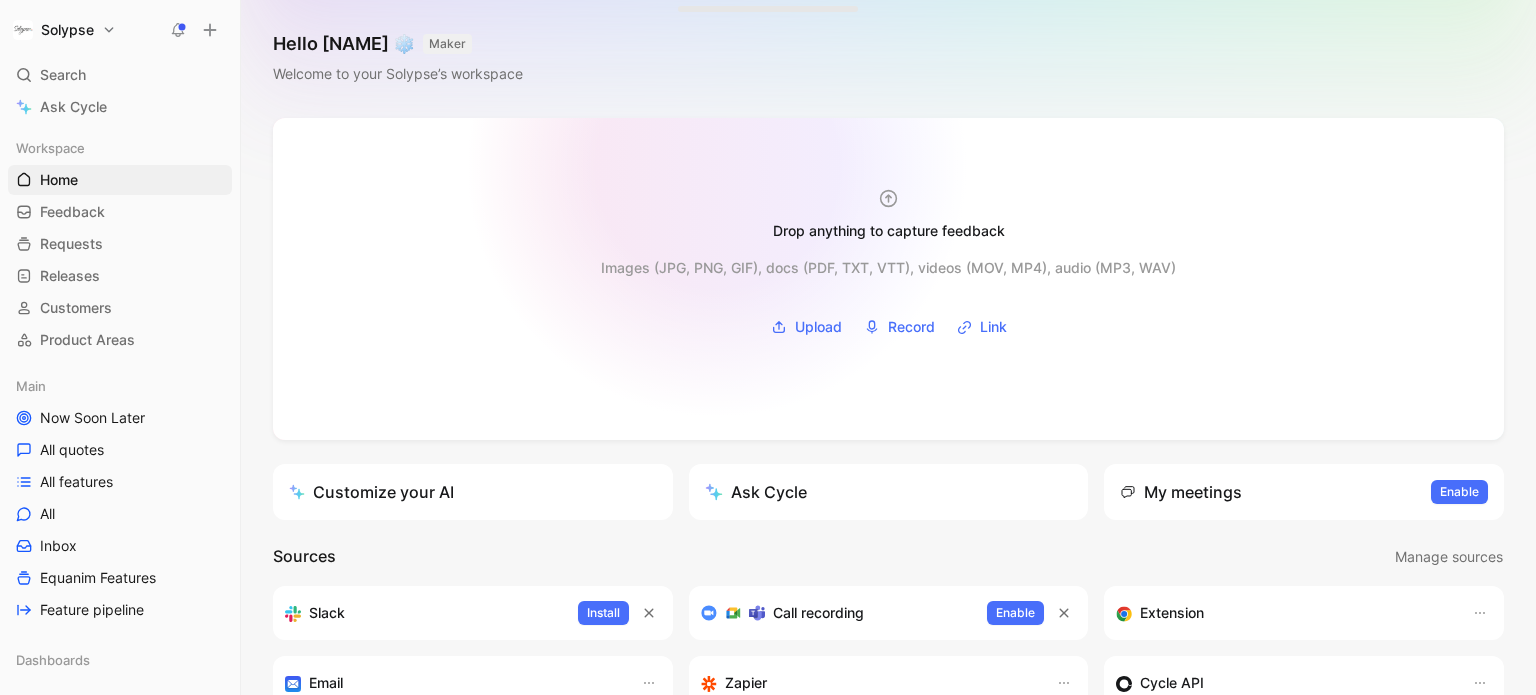 scroll, scrollTop: 0, scrollLeft: 0, axis: both 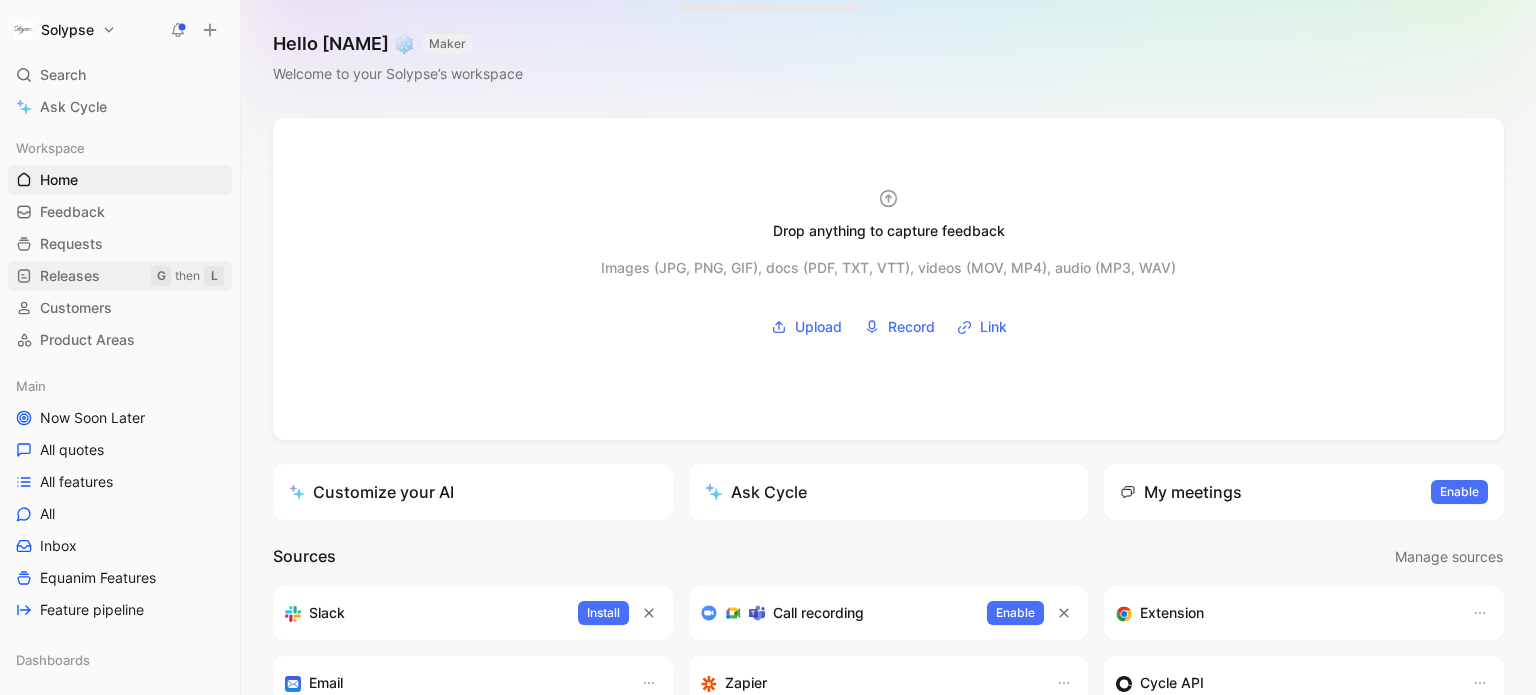 click on "Releases G then L" at bounding box center (120, 276) 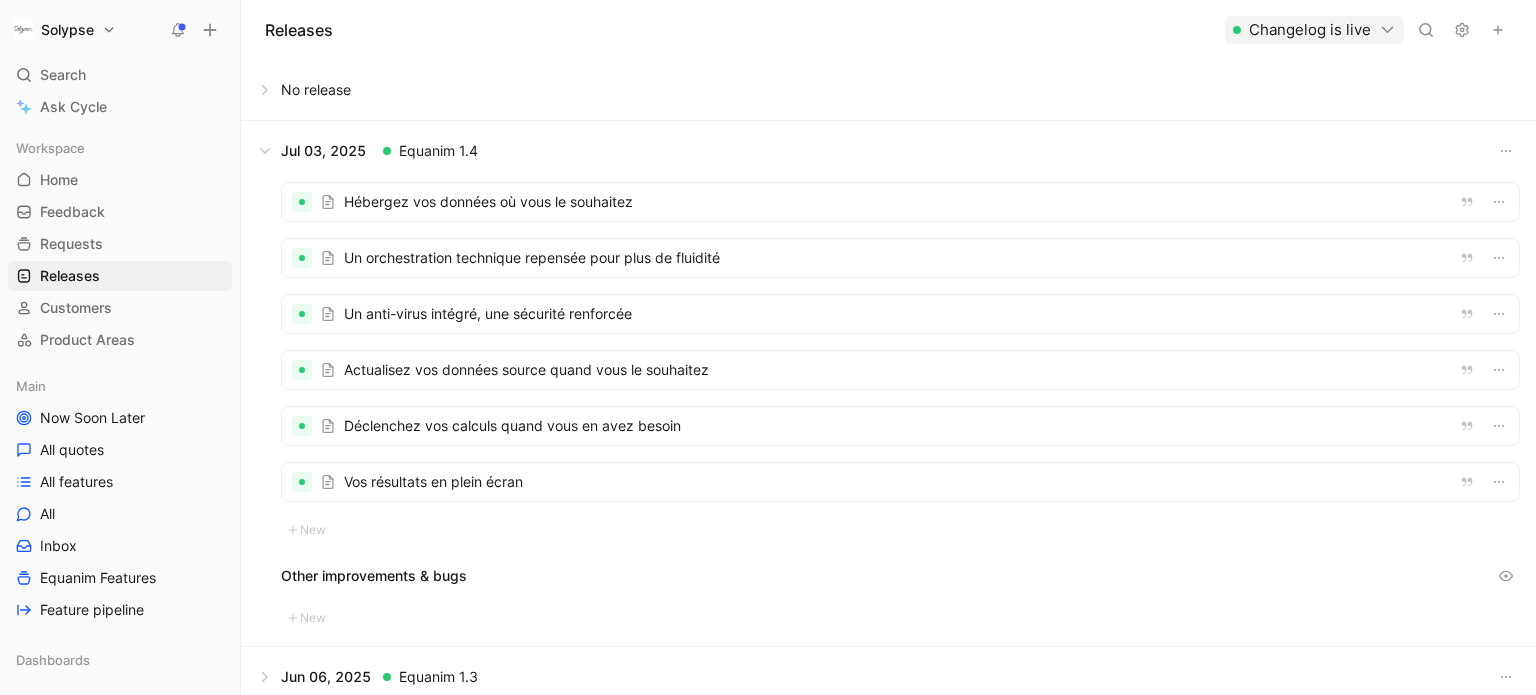 click at bounding box center (900, 202) 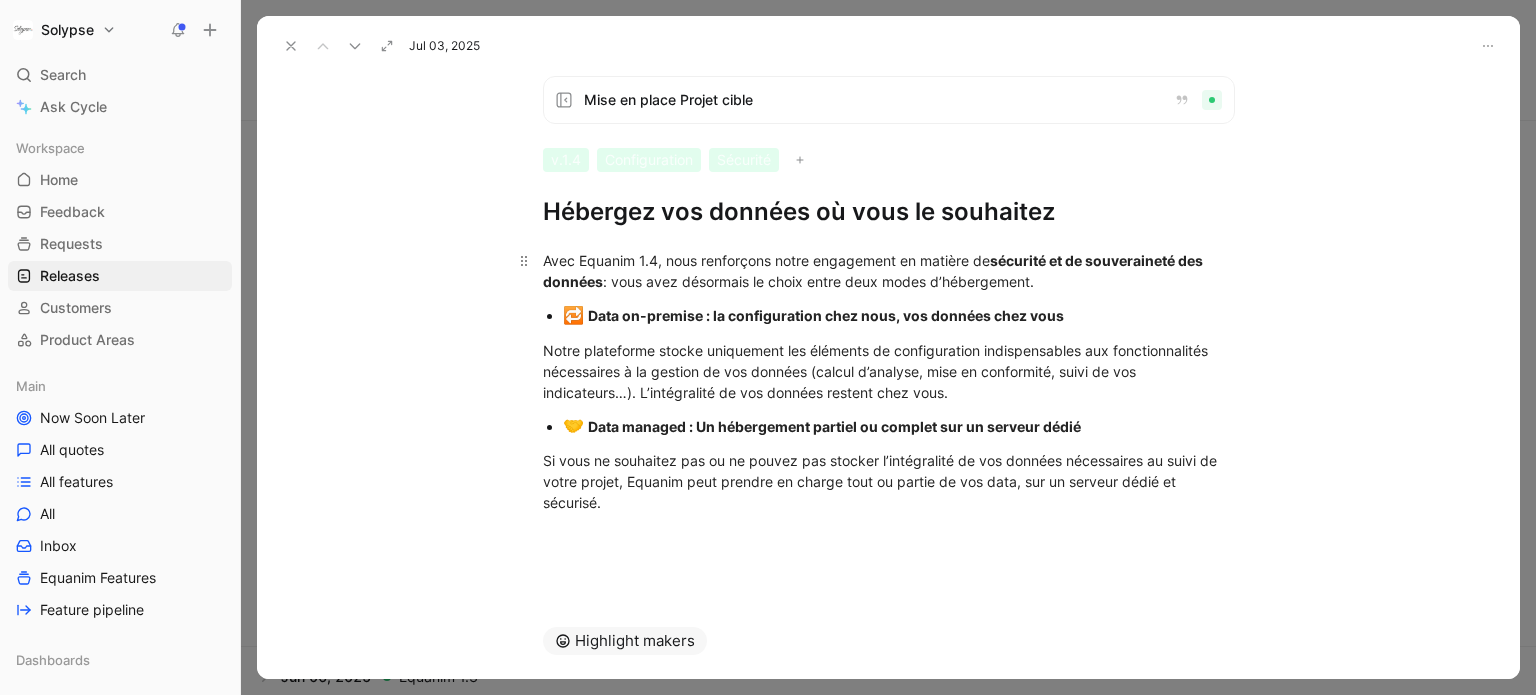 click on "Avec Equanim 1.4, nous renforçons notre engagement en matière de  sécurité et de souveraineté des données  : vous avez désormais le choix entre deux modes d’hébergement." at bounding box center [889, 271] 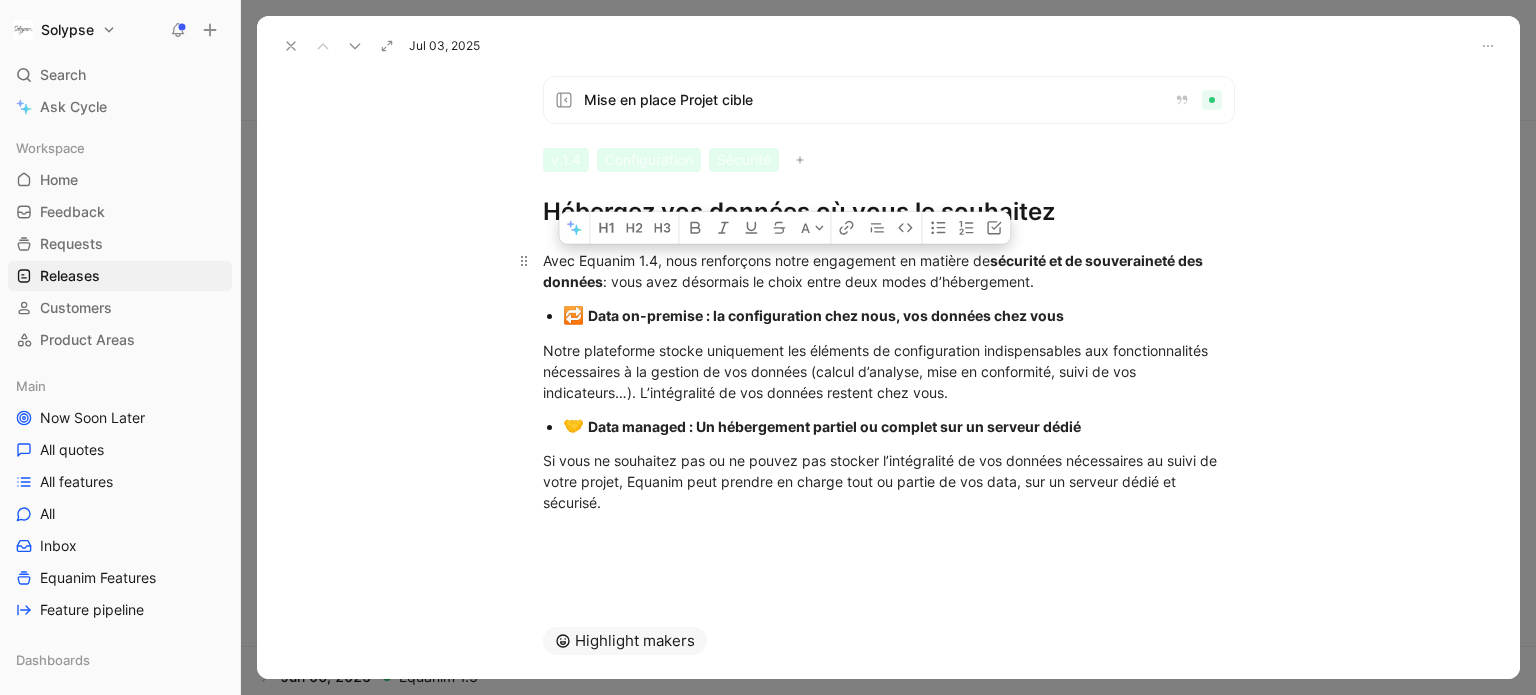drag, startPoint x: 533, startPoint y: 257, endPoint x: 1044, endPoint y: 289, distance: 512.001 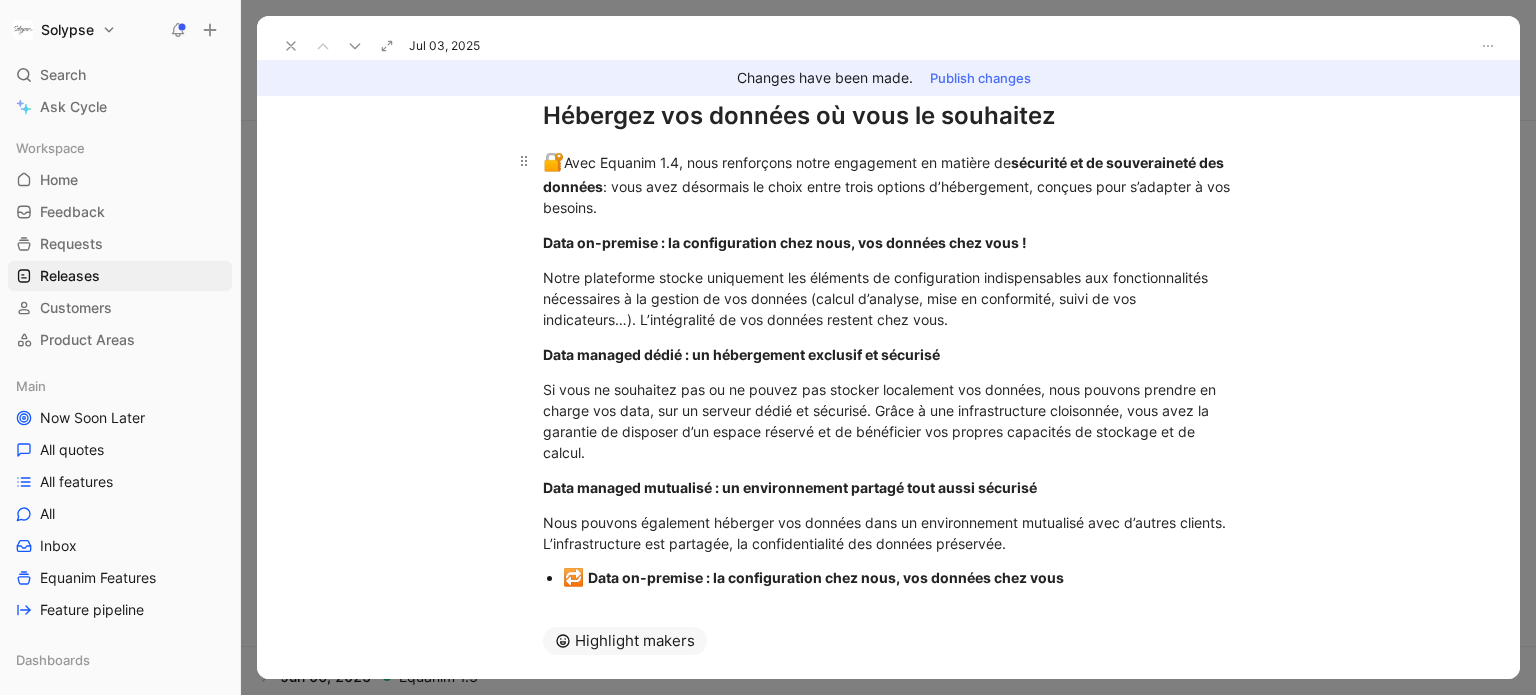 scroll, scrollTop: 197, scrollLeft: 0, axis: vertical 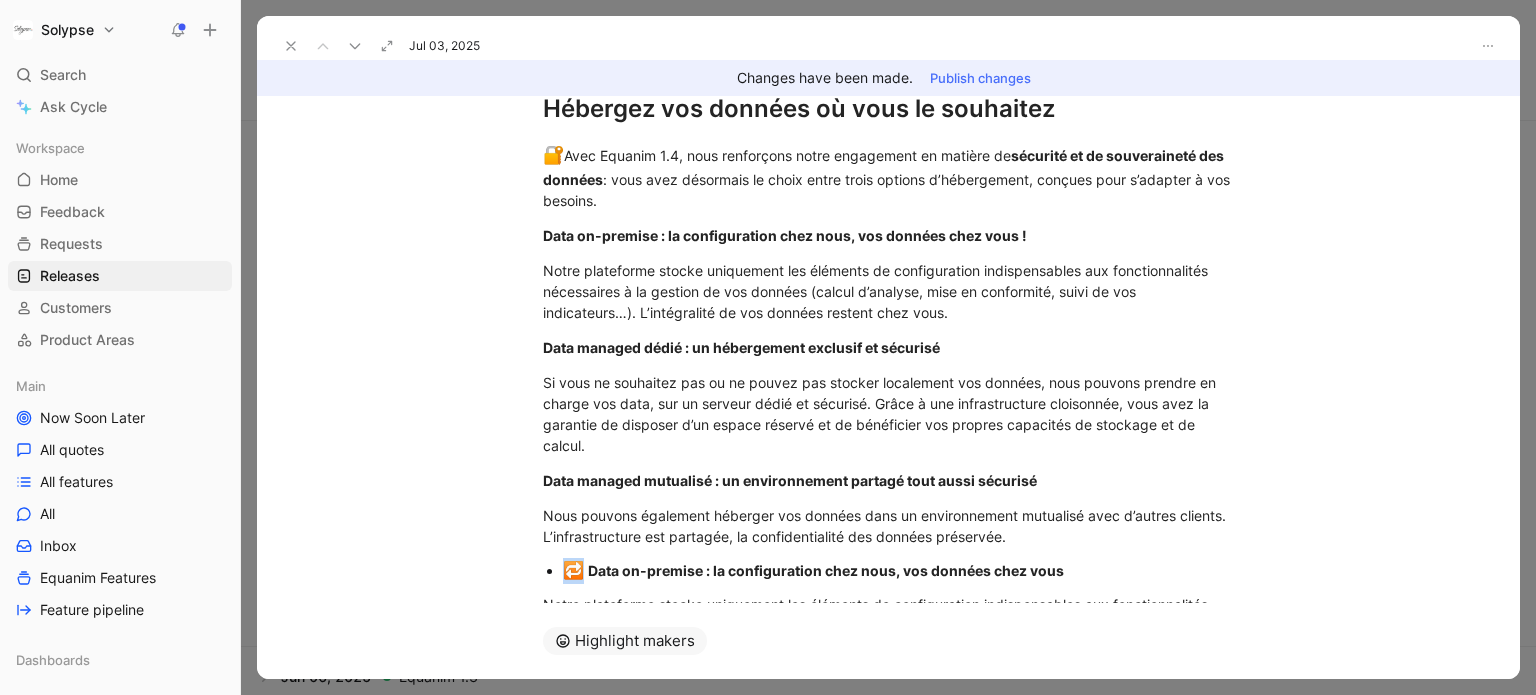 drag, startPoint x: 579, startPoint y: 570, endPoint x: 560, endPoint y: 567, distance: 19.235384 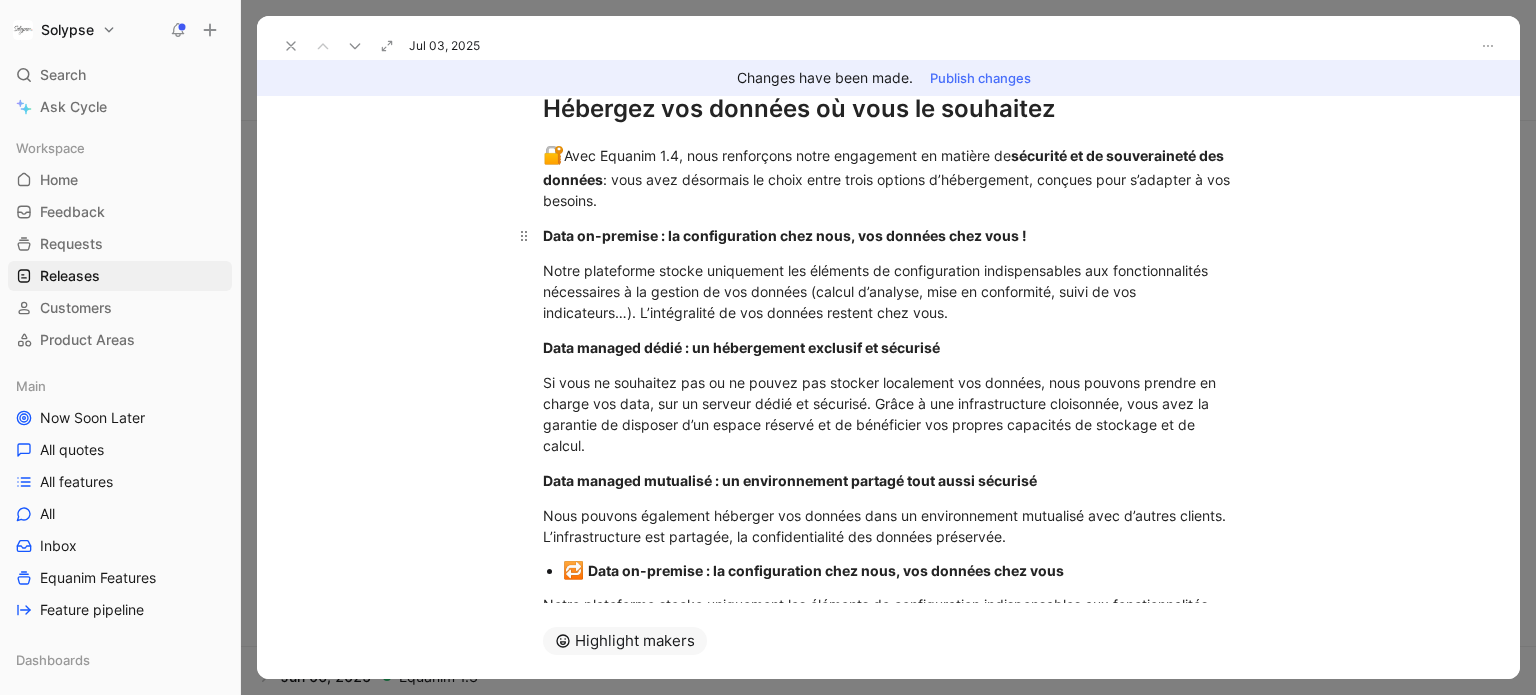 click on "Data on-premise : la configuration chez nous, vos données chez vous !" at bounding box center (785, 235) 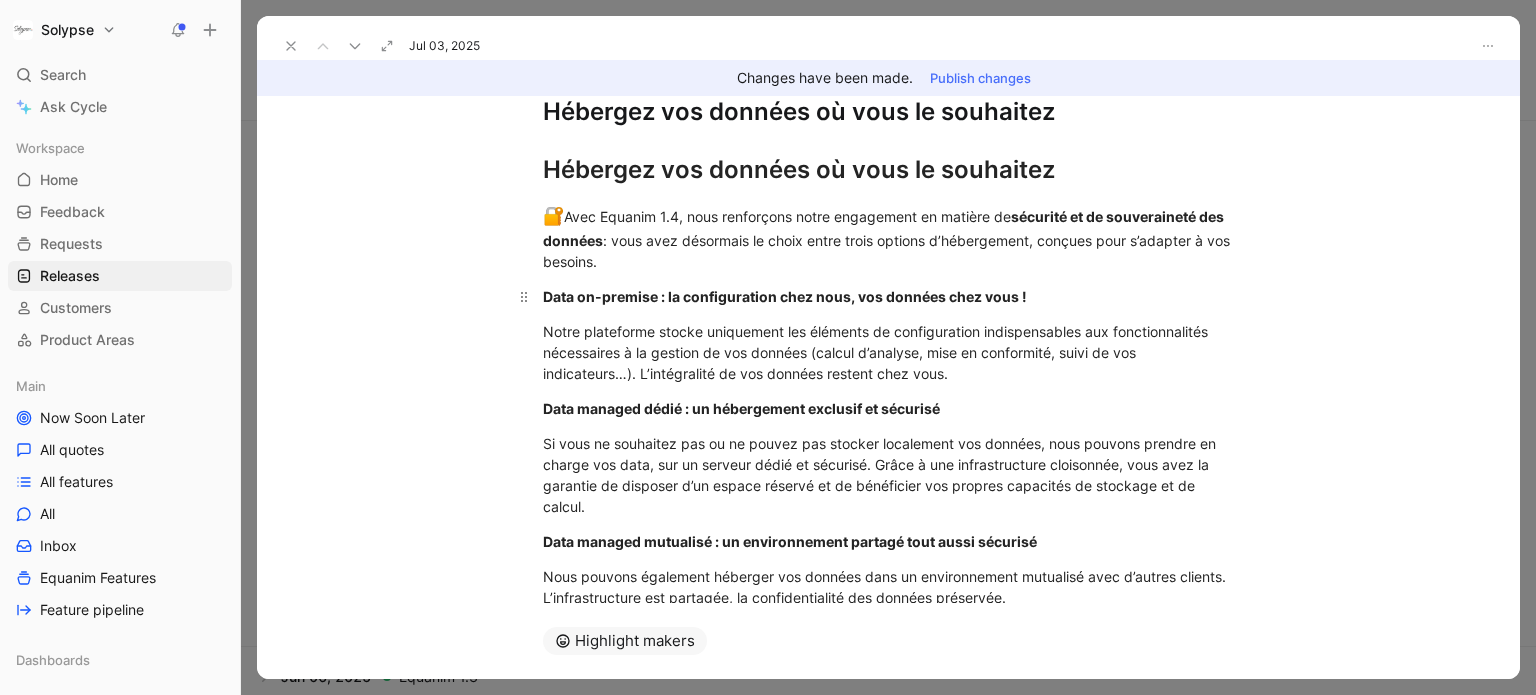 scroll, scrollTop: 406, scrollLeft: 0, axis: vertical 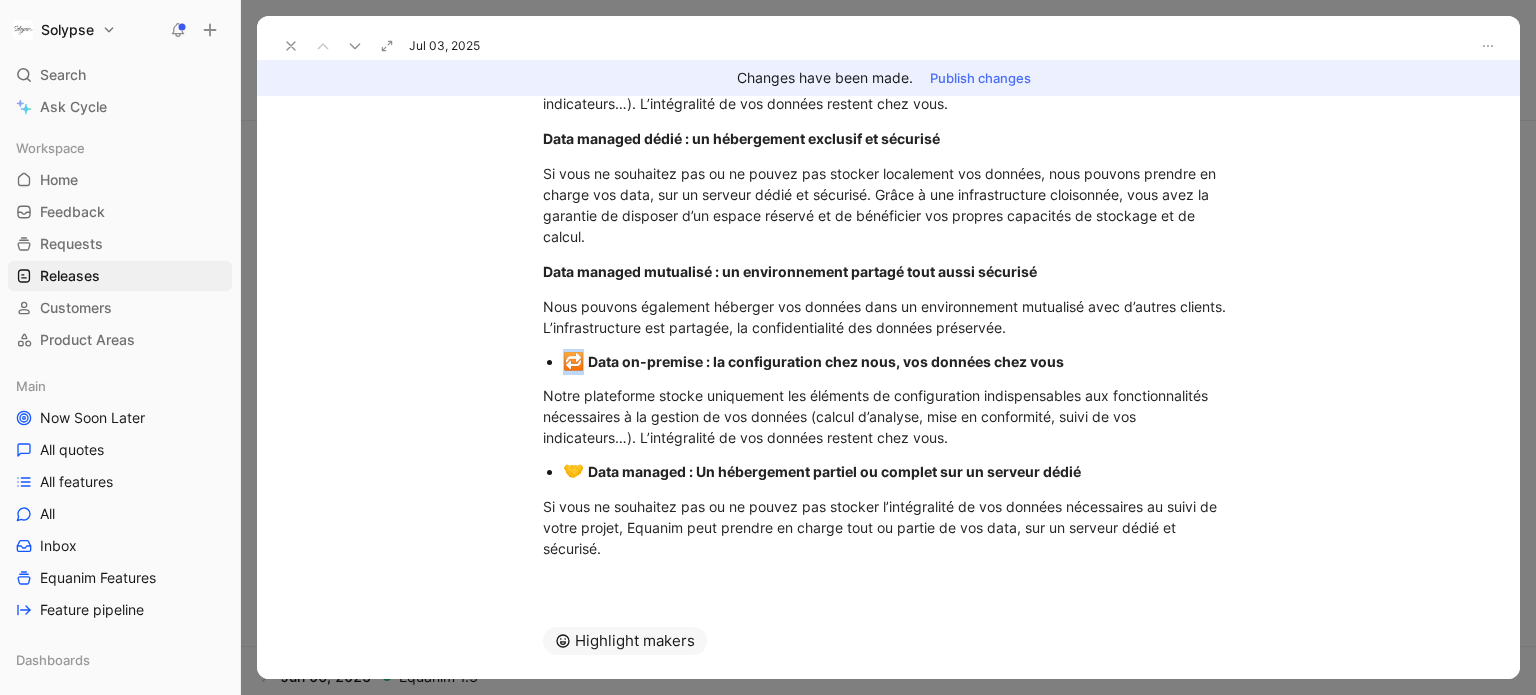 drag, startPoint x: 576, startPoint y: 359, endPoint x: 556, endPoint y: 358, distance: 20.024984 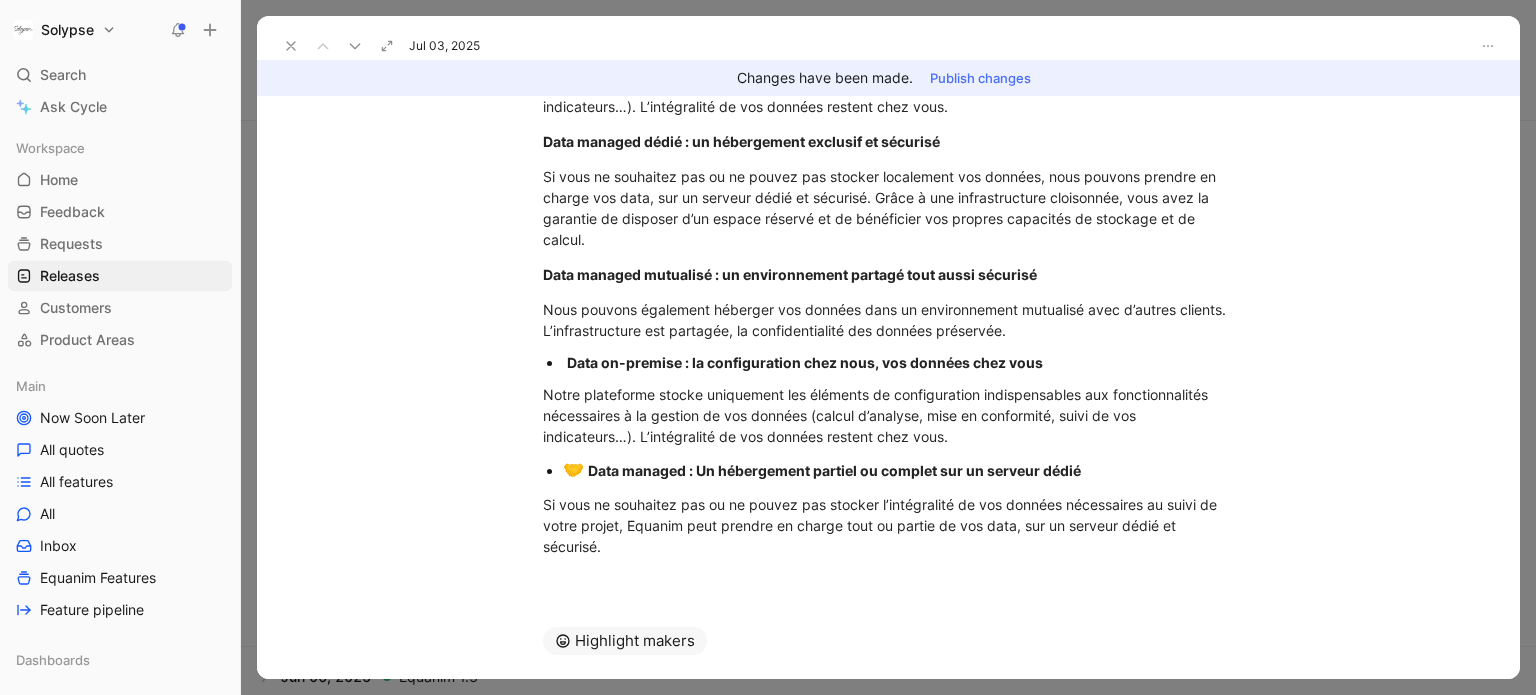 scroll, scrollTop: 402, scrollLeft: 0, axis: vertical 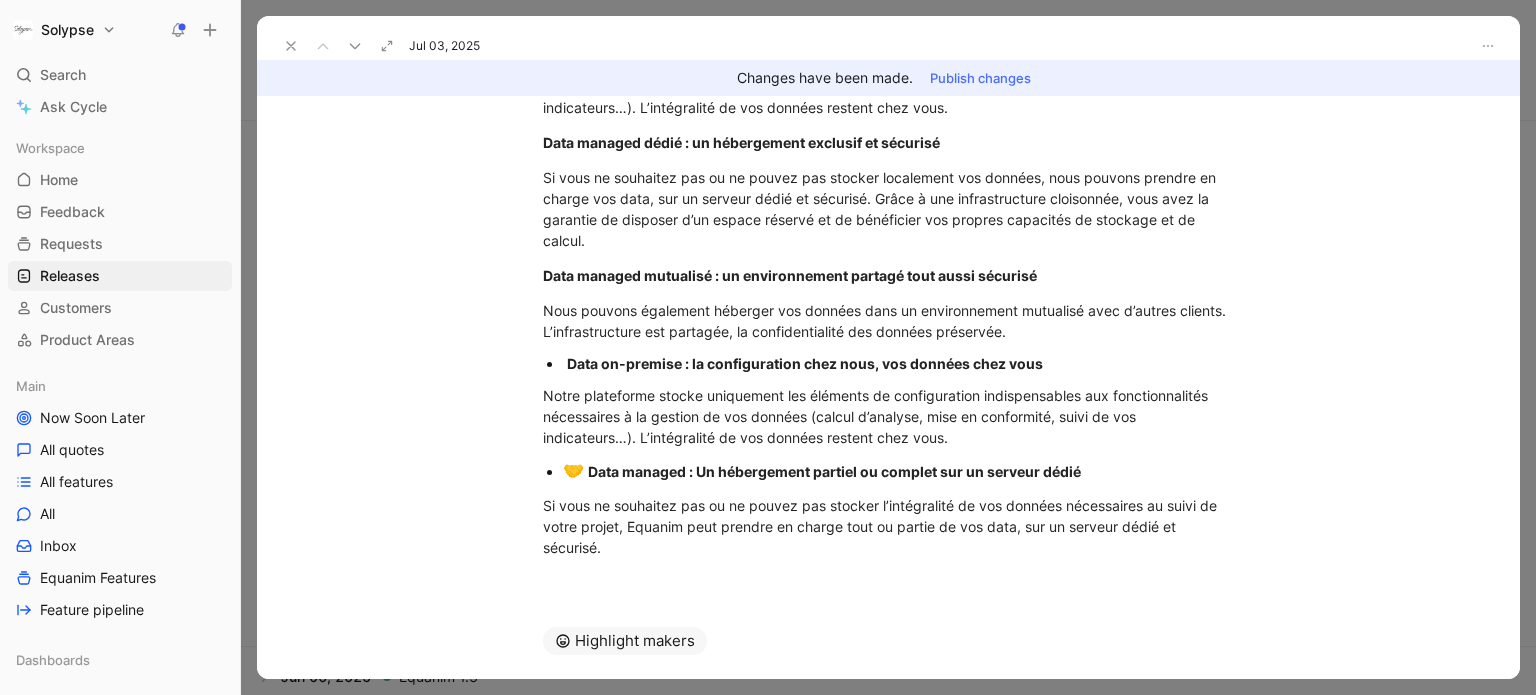 click on "Data on-premise : la configuration chez nous, vos données chez vous" at bounding box center (805, 363) 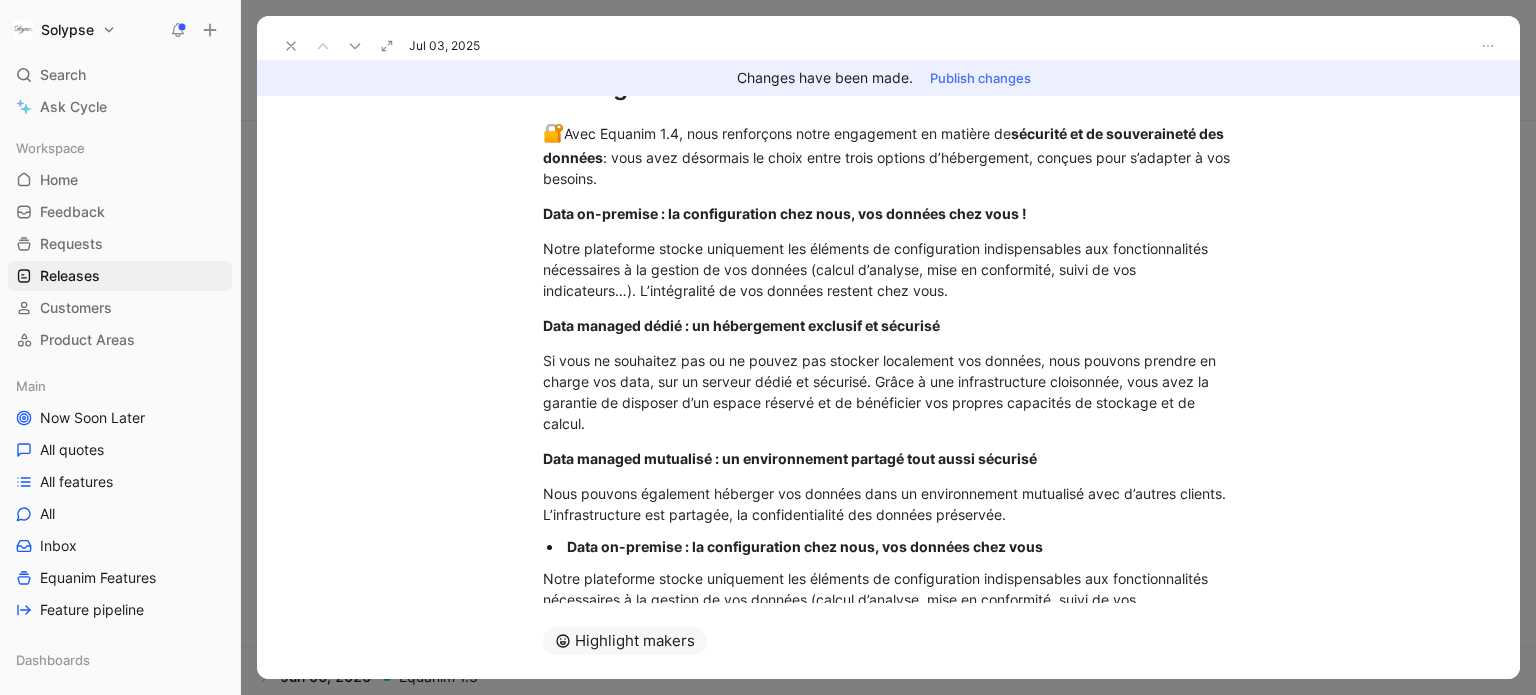 scroll, scrollTop: 218, scrollLeft: 0, axis: vertical 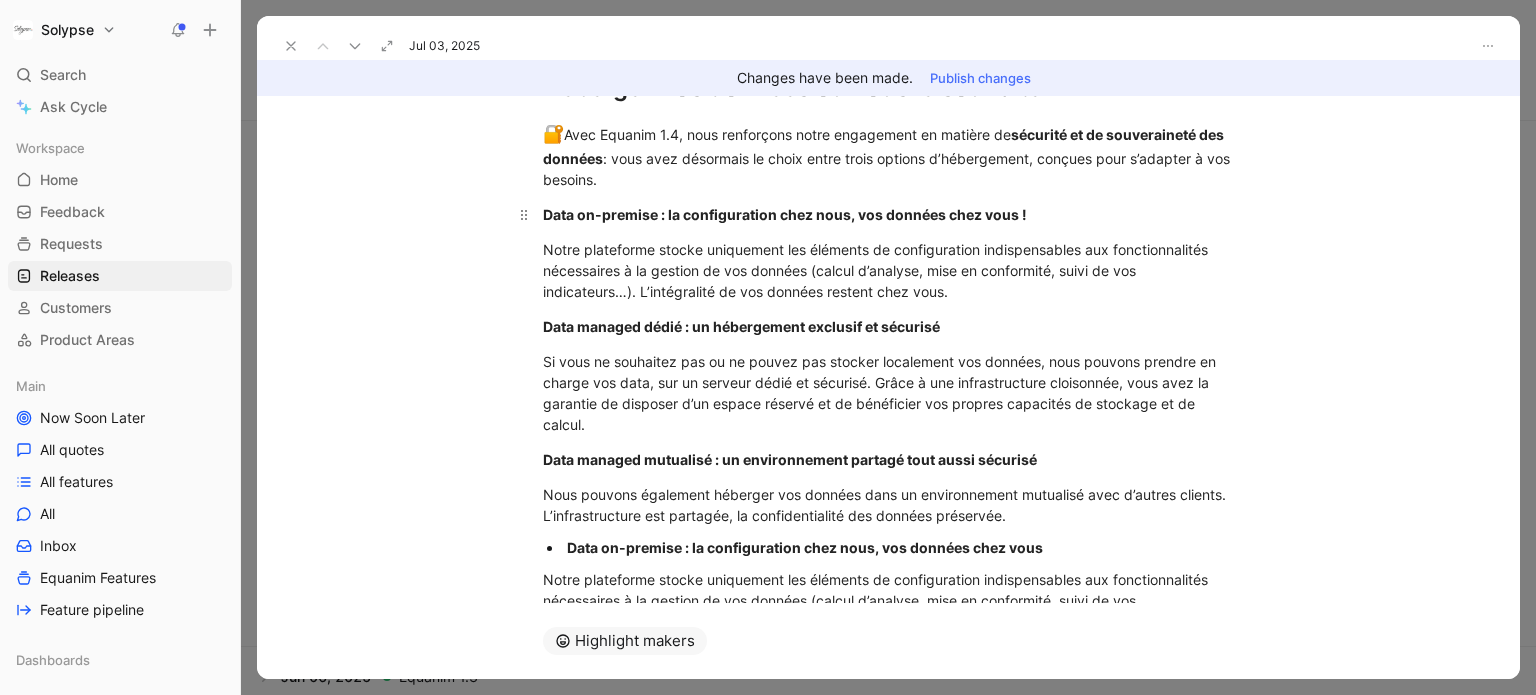 click on "Data on-premise : la configuration chez nous, vos données chez vous !" at bounding box center (785, 214) 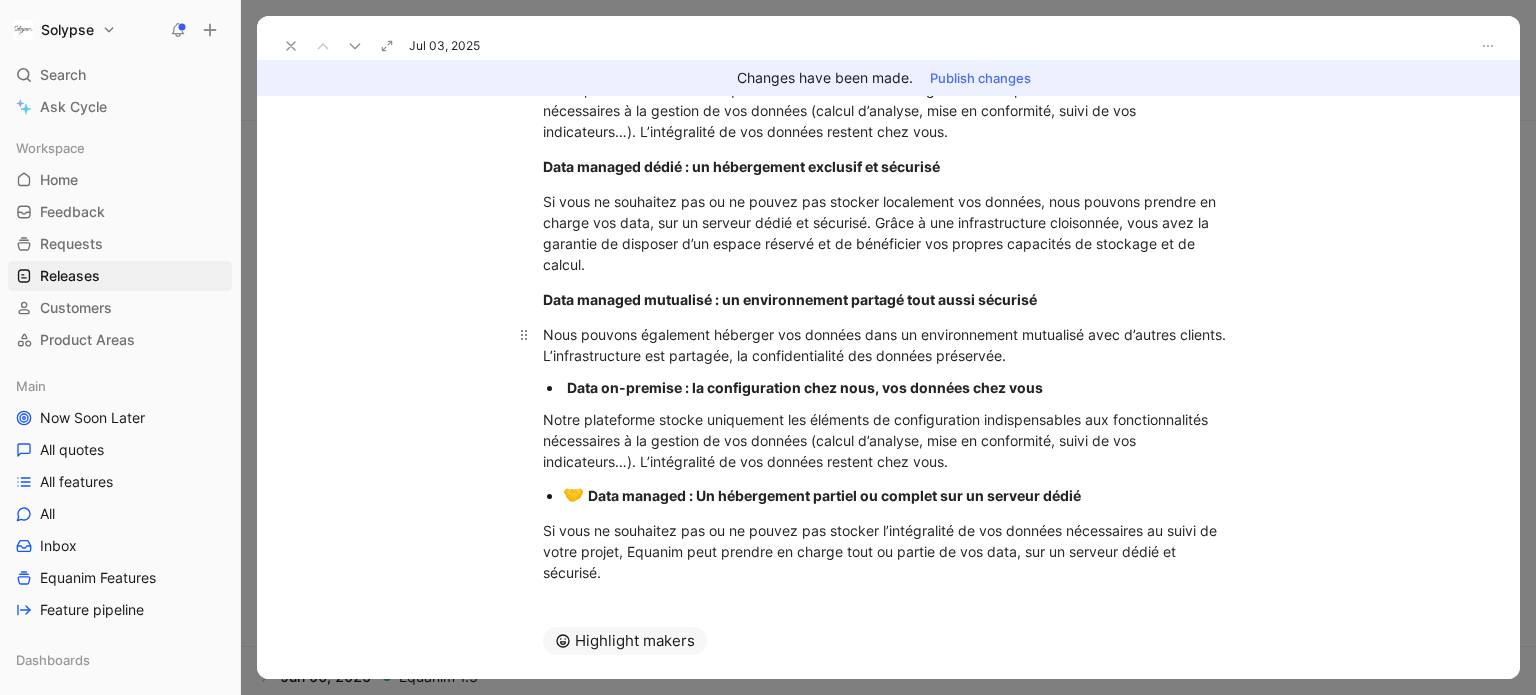 scroll, scrollTop: 400, scrollLeft: 0, axis: vertical 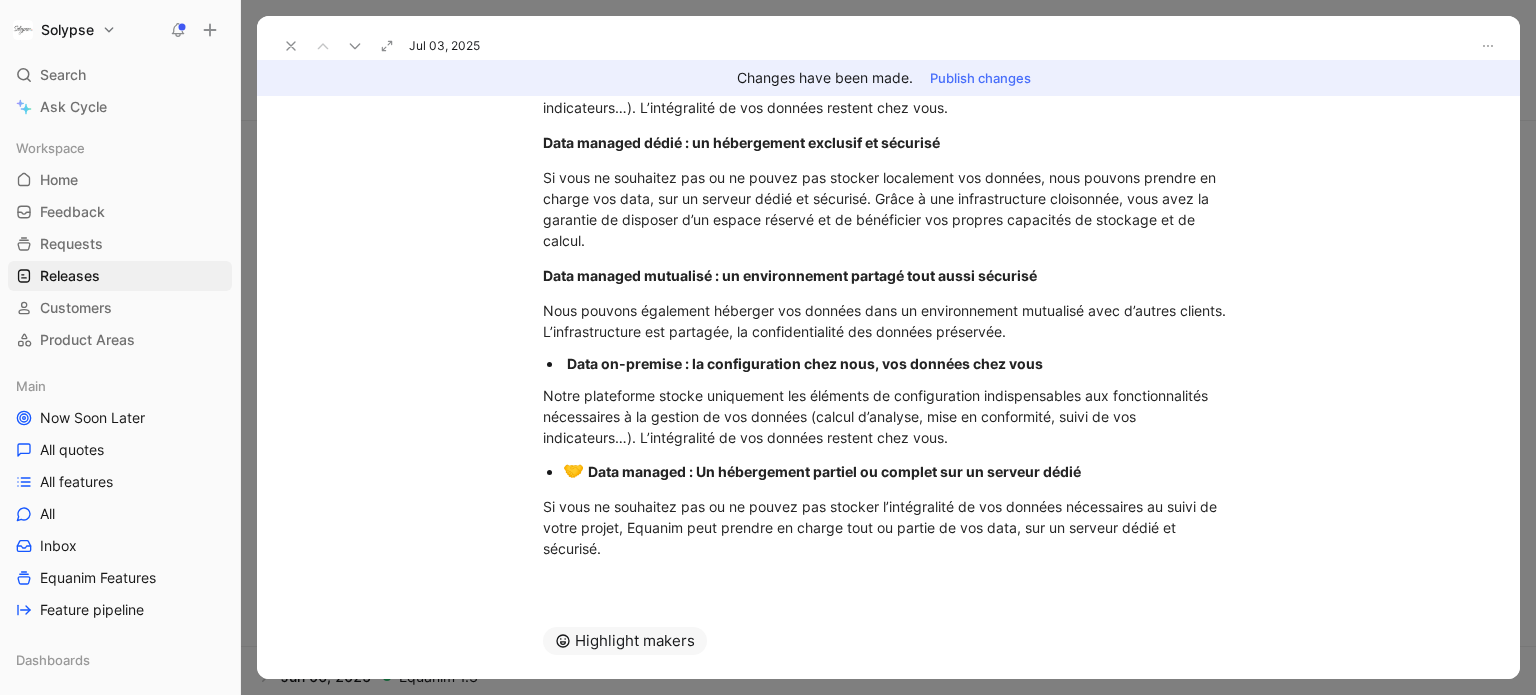 click on "🤝" at bounding box center (573, 31) 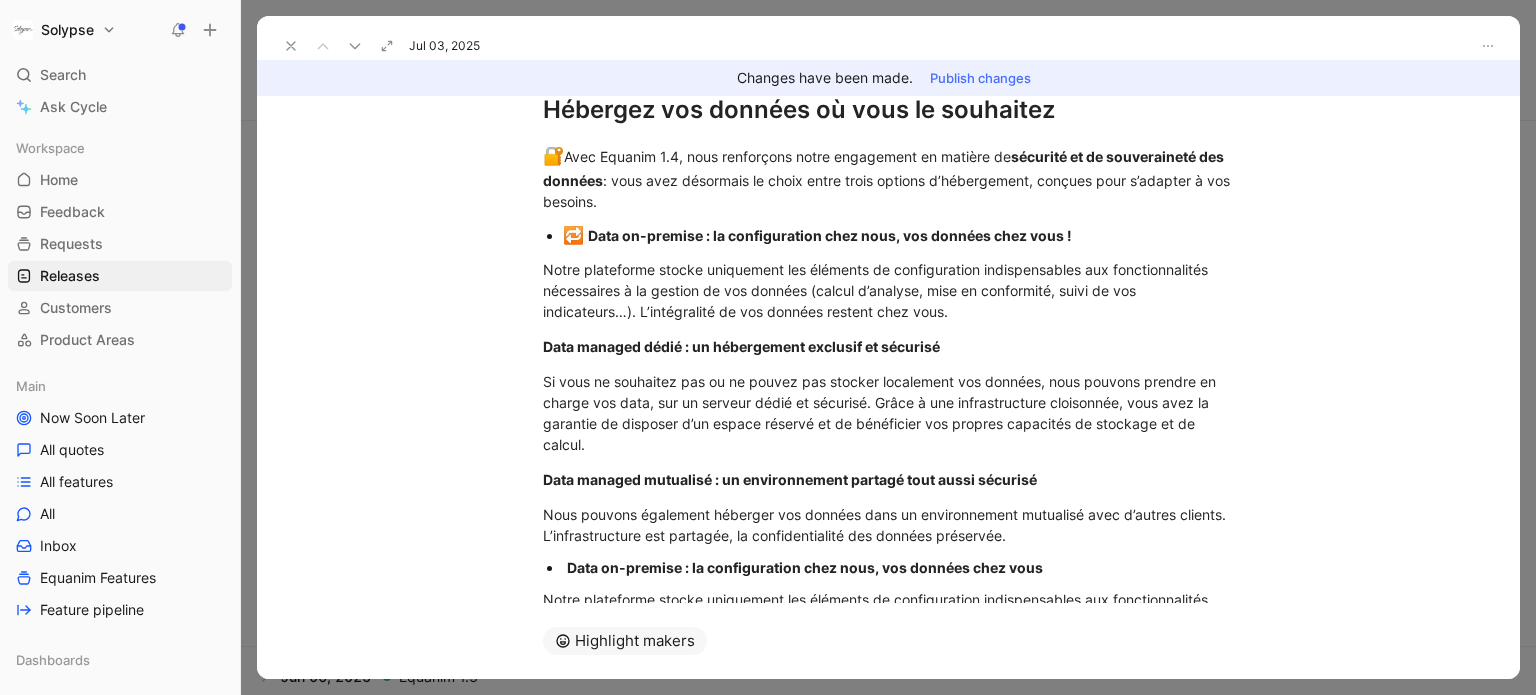 scroll, scrollTop: 196, scrollLeft: 0, axis: vertical 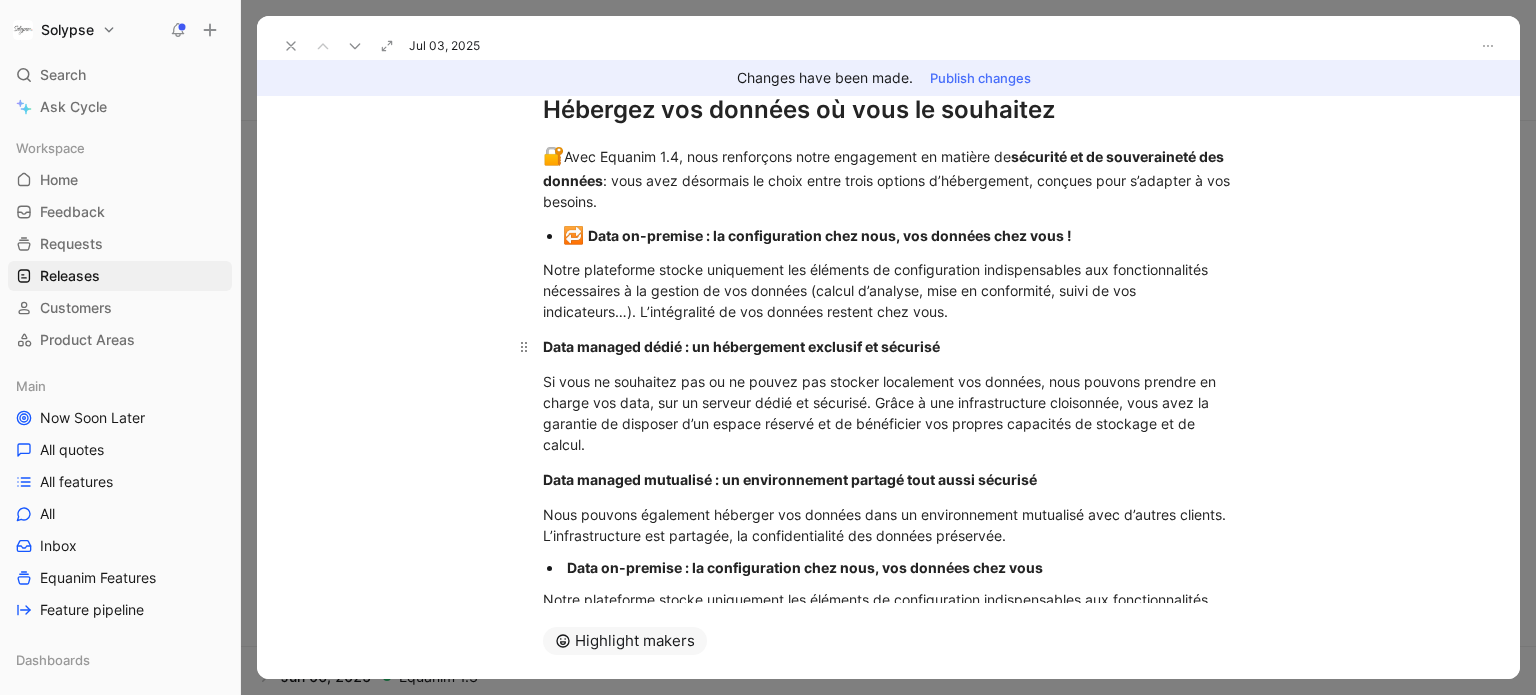 click on "Data managed dédié : un hébergement exclusif et sécurisé" at bounding box center (889, 346) 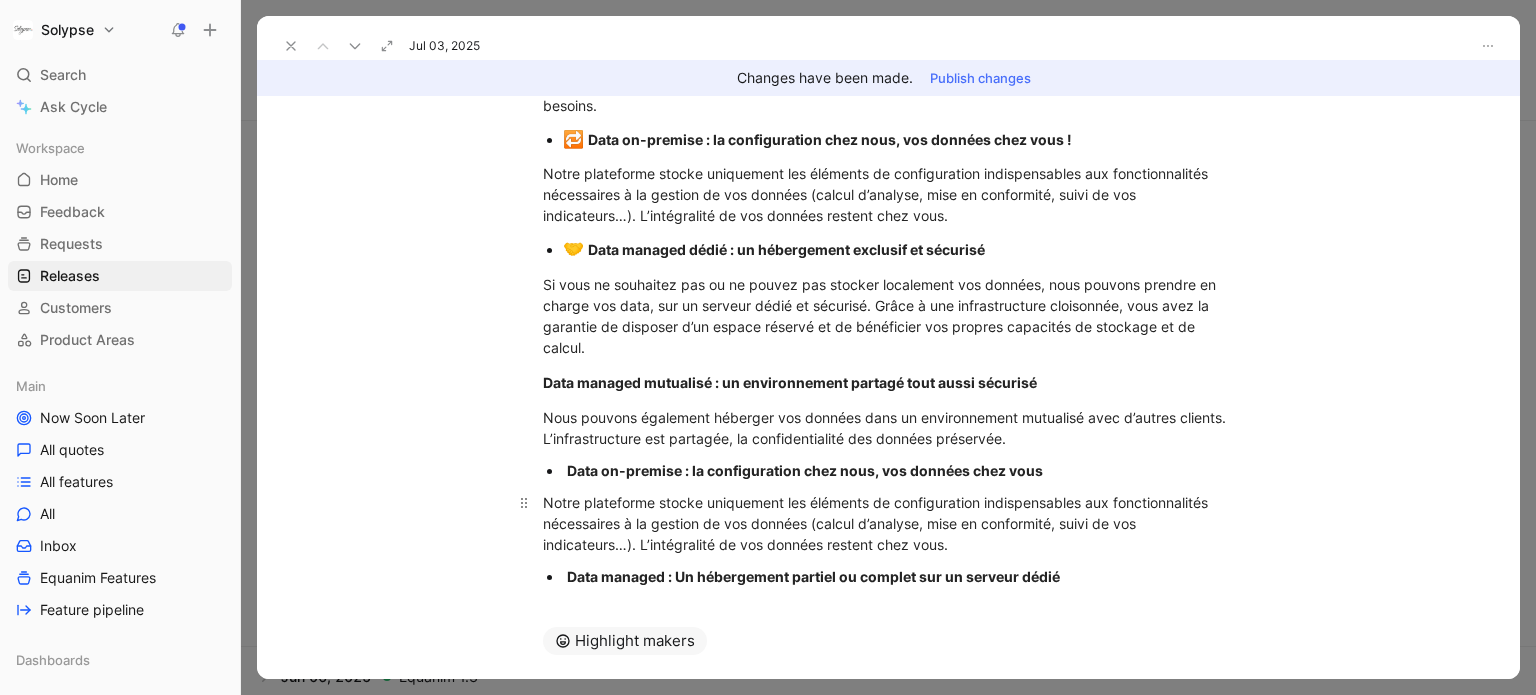 scroll, scrollTop: 394, scrollLeft: 0, axis: vertical 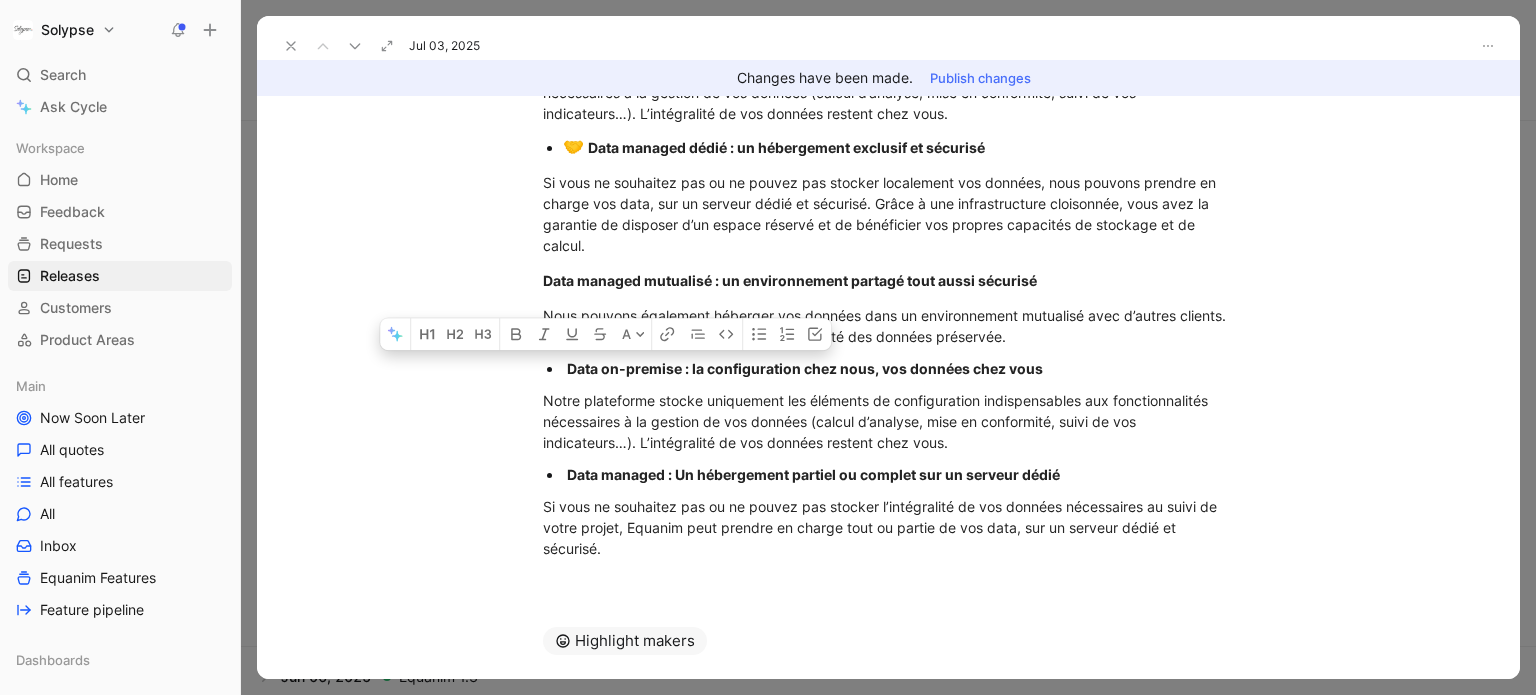 drag, startPoint x: 664, startPoint y: 547, endPoint x: 528, endPoint y: 378, distance: 216.92625 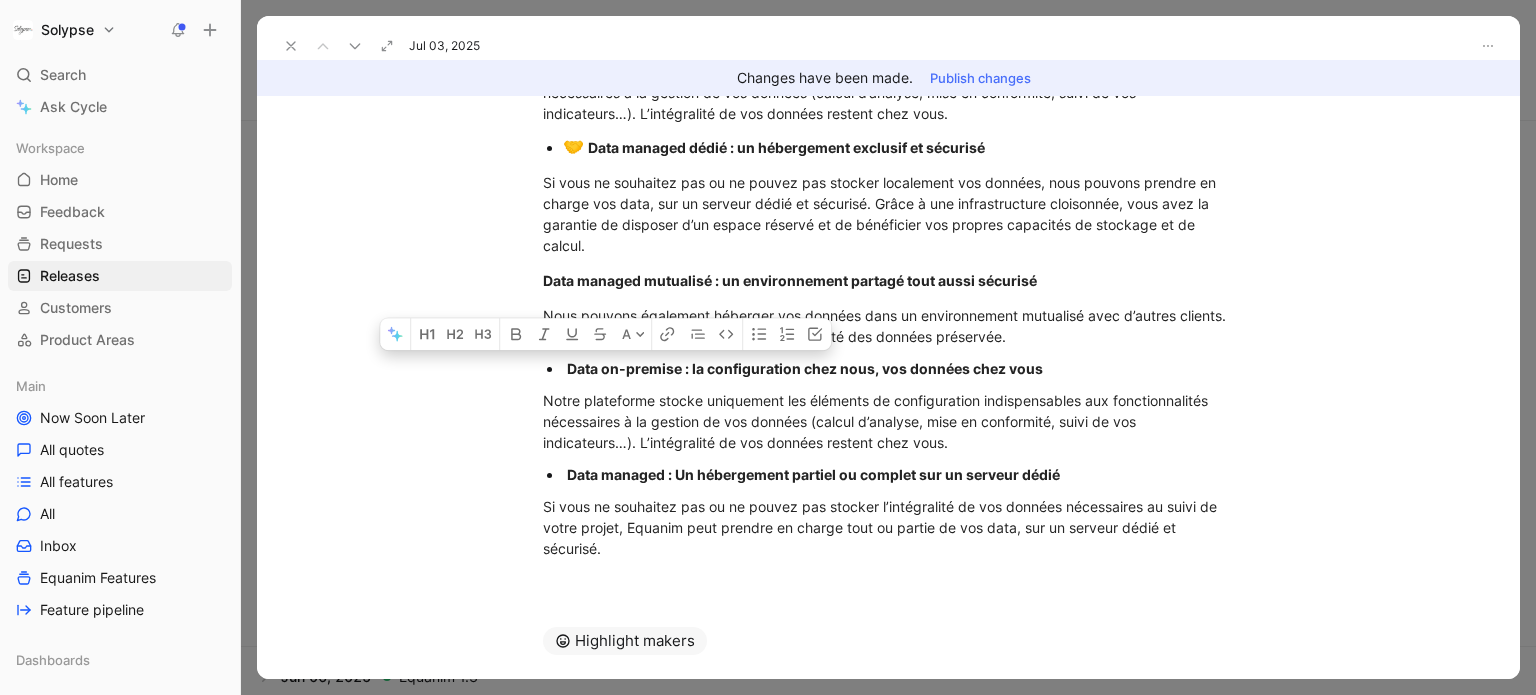 click on "Hébergez vos données où vous le souhaitez 🔐  Avec Equanim 1.4, nous renforçons notre engagement en matière de  sécurité et de souveraineté des données  : vous avez désormais le choix entre trois options d’hébergement, conçues pour s’adapter à vos besoins. 🔁   Data on-premise : la configuration chez nous, vos données chez vous ! Notre plateforme stocke uniquement les éléments de configuration indispensables aux fonctionnalités nécessaires à la gestion de vos données (calcul d’analyse, mise en conformité, suivi de vos indicateurs…). L’intégralité de vos données restent chez vous. 🤝   Data managed dédié : un hébergement exclusif et sécurisé Si vous ne souhaitez pas ou ne pouvez pas stocker localement vos données, nous pouvons prendre en charge vos data, sur un serveur dédié et sécurisé. Grâce à une infrastructure cloisonnée, vous avez la garantie de disposer d’un espace réservé et de bénéficier vos propres capacités de stockage et de calcul." at bounding box center [888, 225] 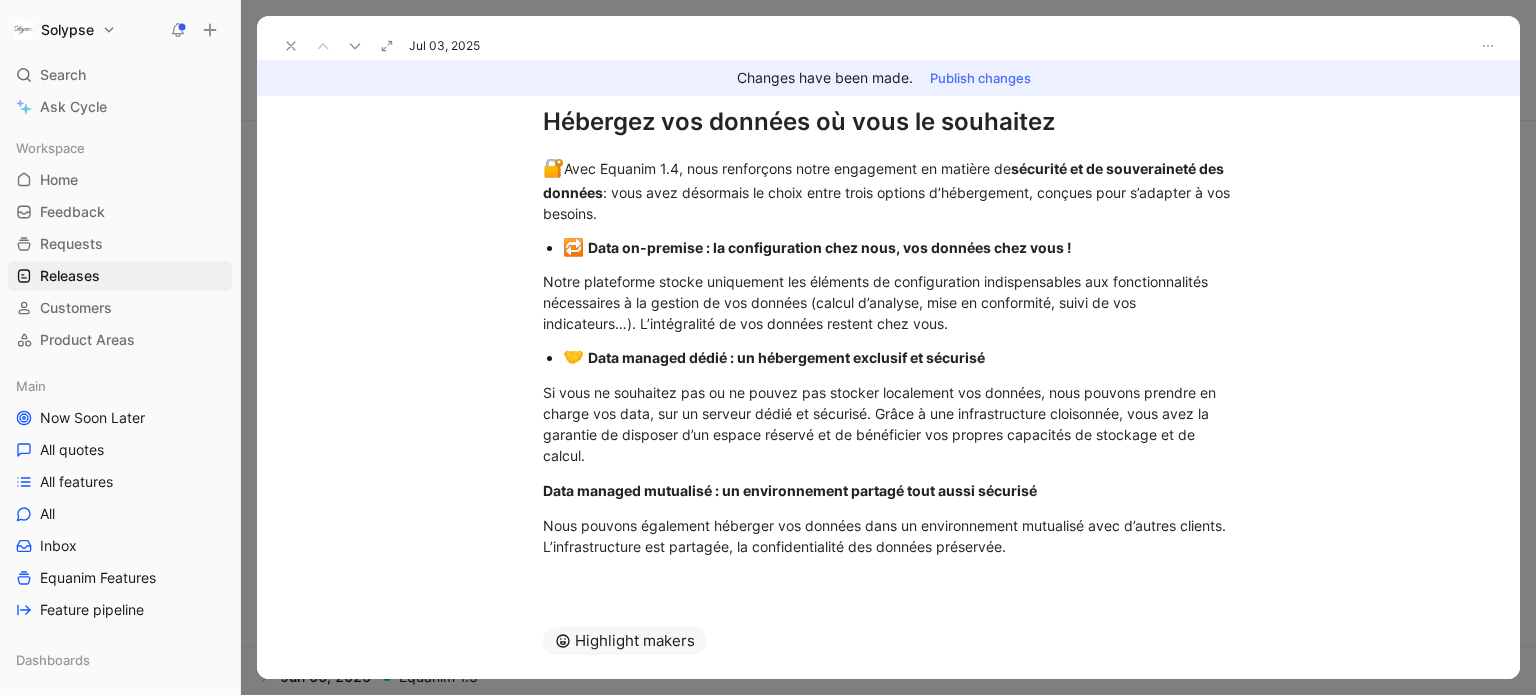scroll, scrollTop: 182, scrollLeft: 0, axis: vertical 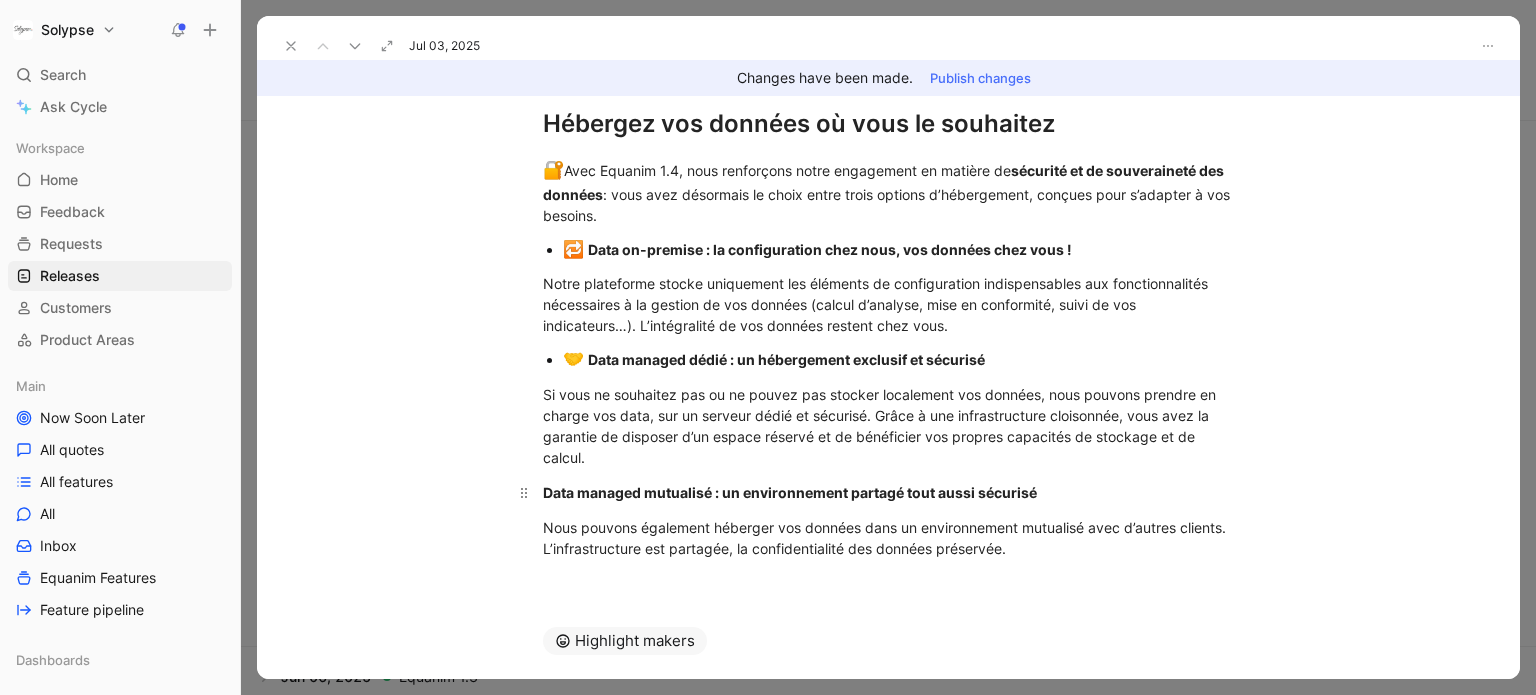 click on "Data managed mutualisé : un environnement partagé tout aussi sécurisé" at bounding box center (790, 492) 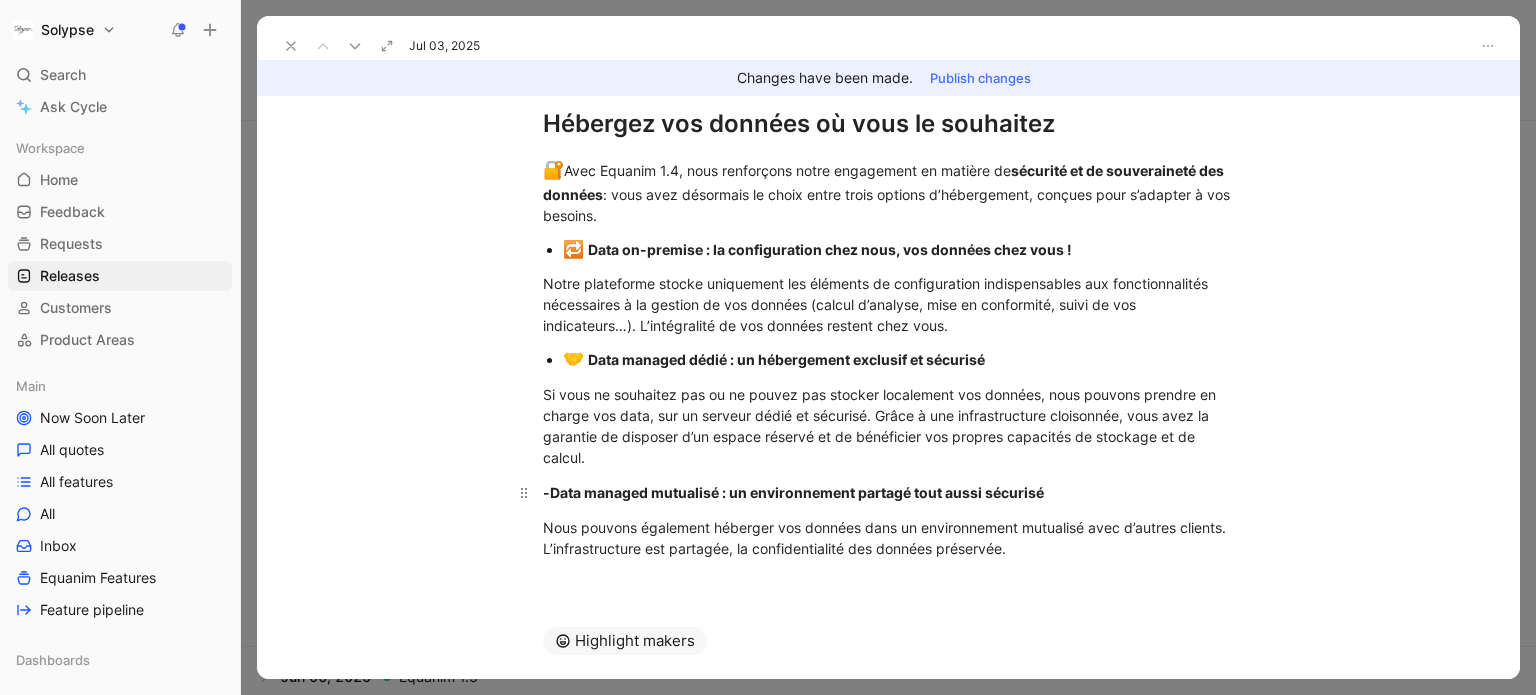 scroll, scrollTop: 176, scrollLeft: 0, axis: vertical 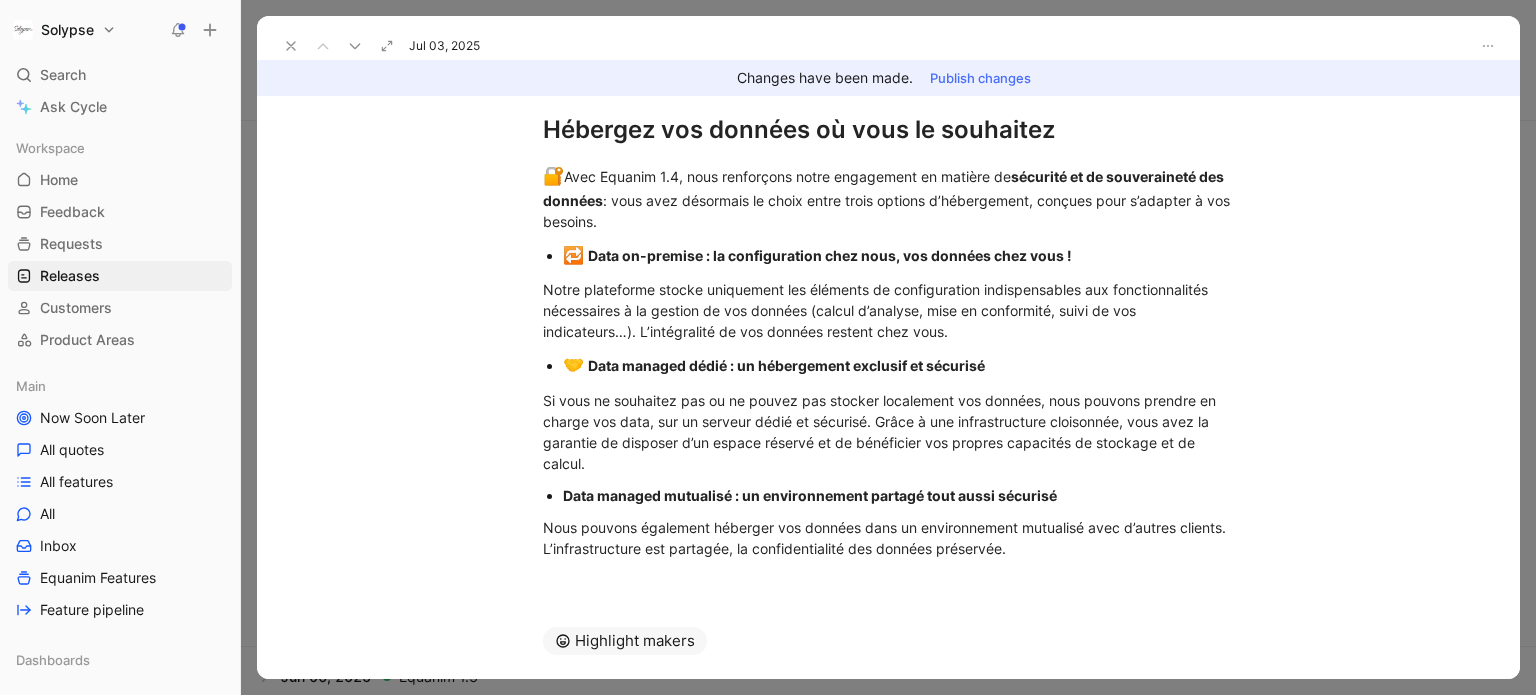click on "Data managed mutualisé : un environnement partagé tout aussi sécurisé" at bounding box center (889, 495) 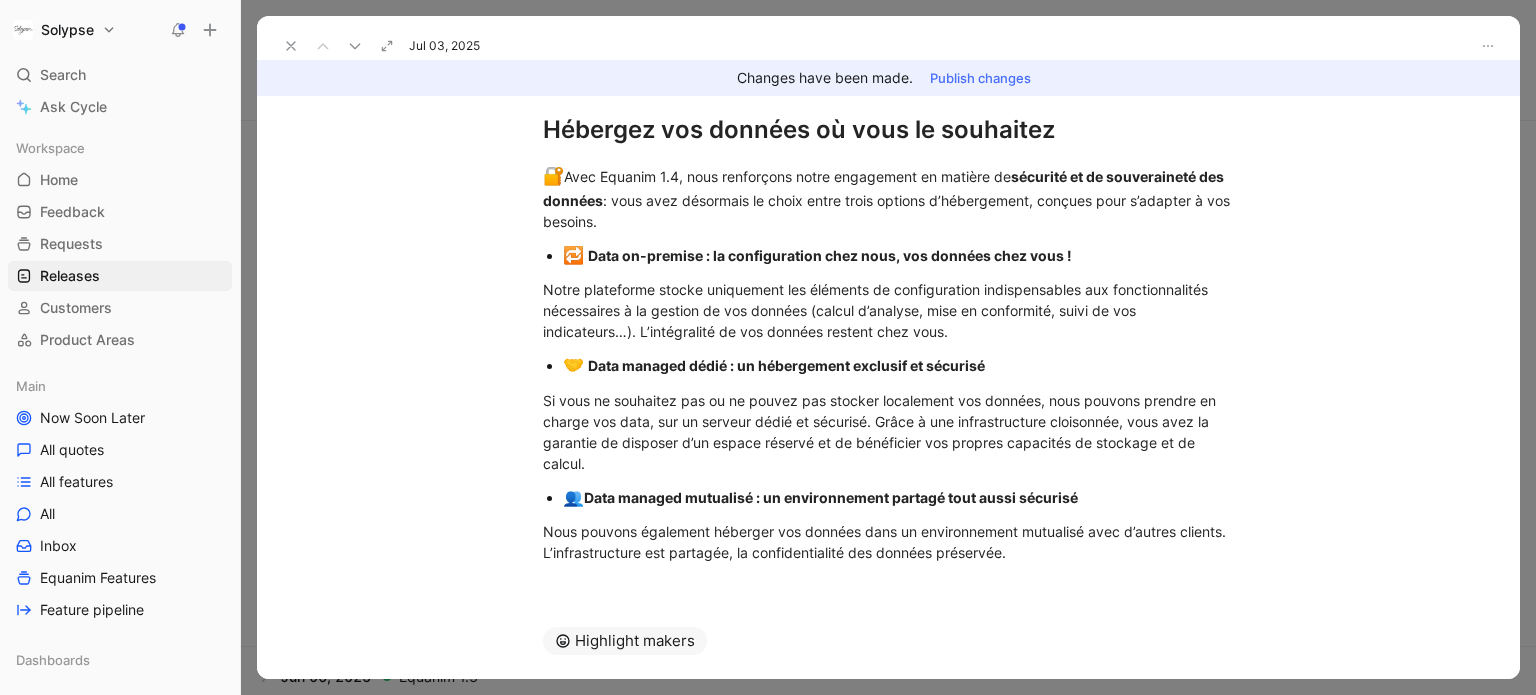 scroll, scrollTop: 180, scrollLeft: 0, axis: vertical 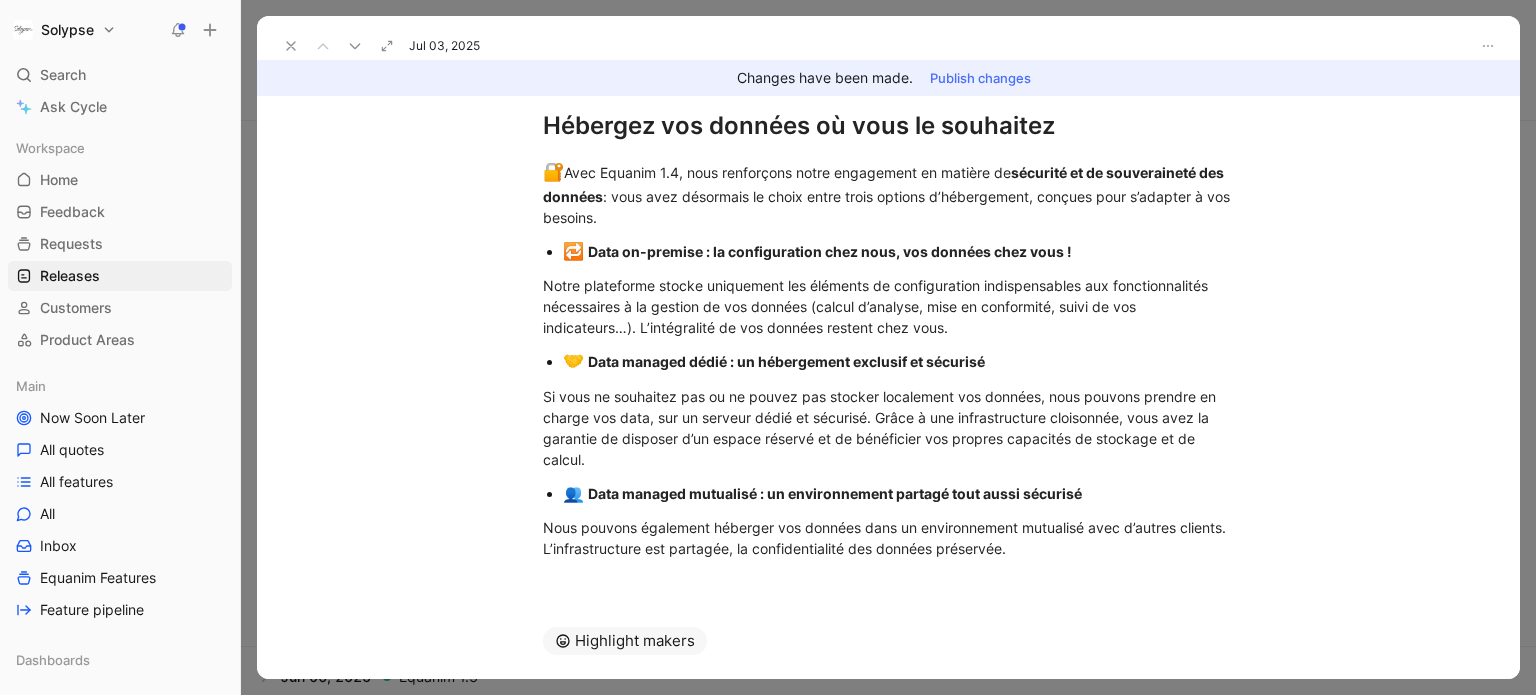 click on "👥" at bounding box center (573, 251) 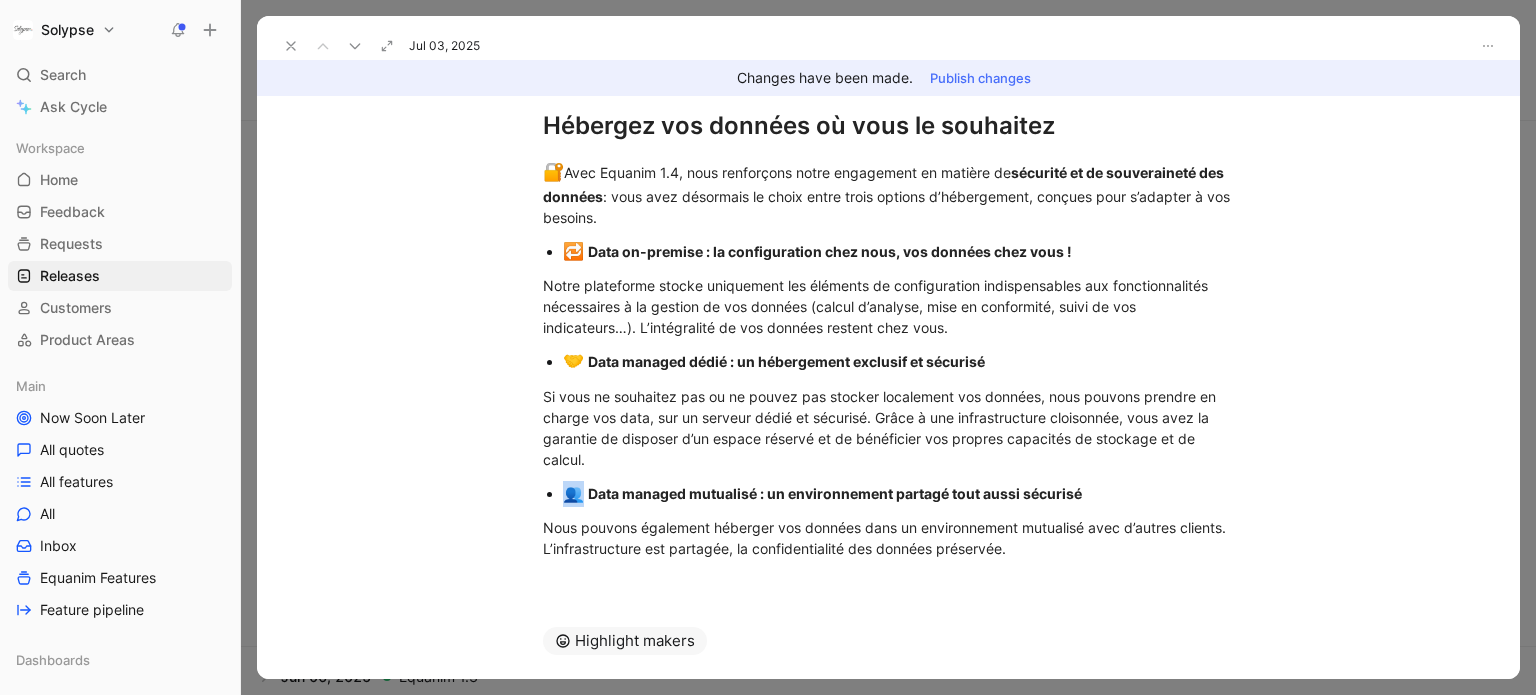 drag, startPoint x: 578, startPoint y: 491, endPoint x: 563, endPoint y: 487, distance: 15.524175 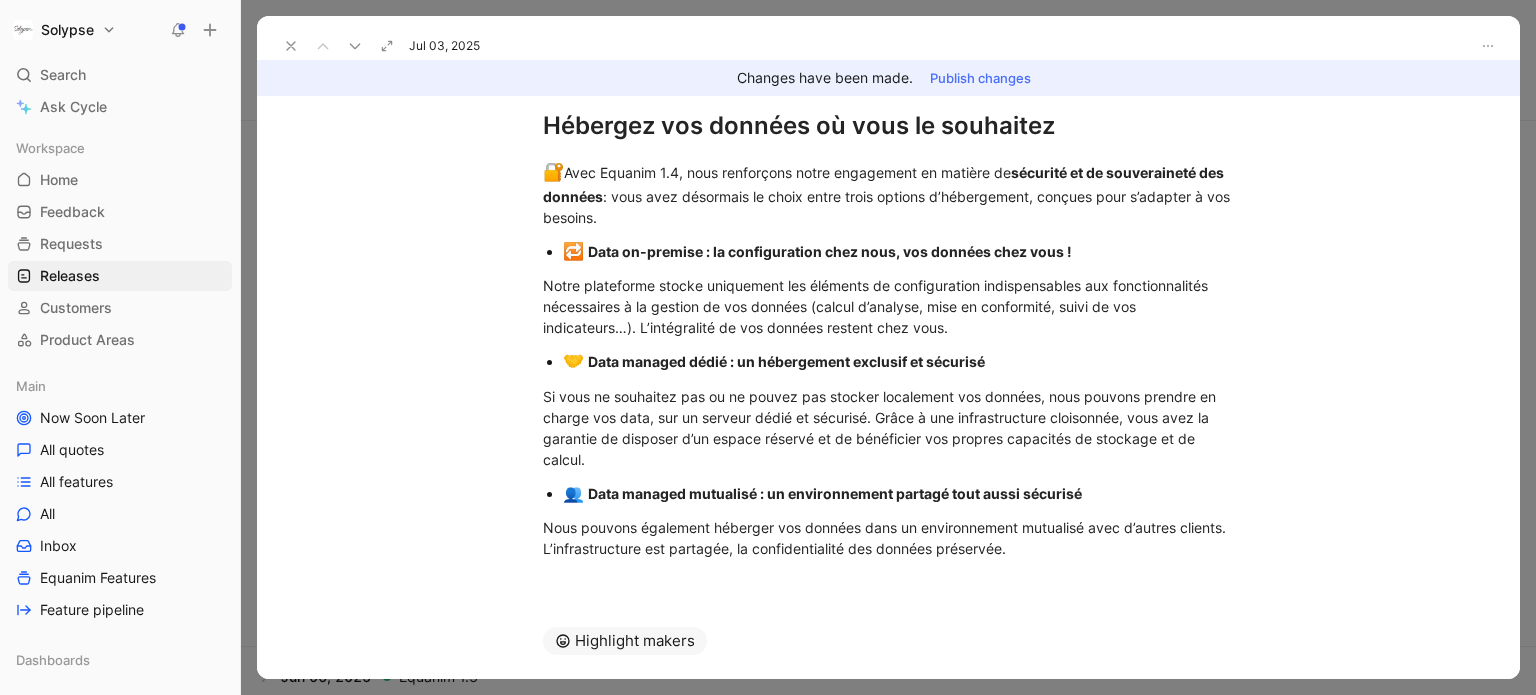 click on "👥" at bounding box center [573, 251] 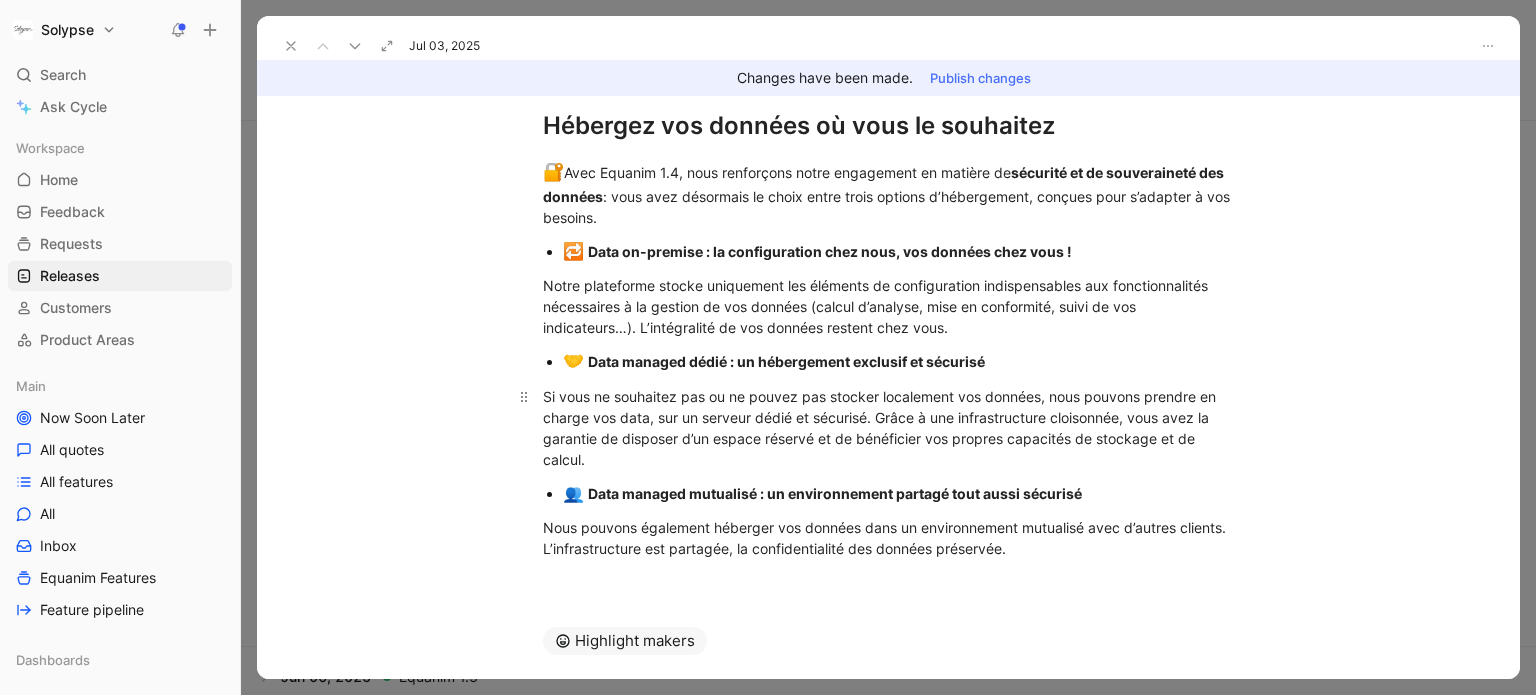 click on "Si vous ne souhaitez pas ou ne pouvez pas stocker localement vos données, nous pouvons prendre en charge vos data, sur un serveur dédié et sécurisé. Grâce à une infrastructure cloisonnée, vous avez la garantie de disposer d’un espace réservé et de bénéficier vos propres capacités de stockage et de calcul." at bounding box center (889, 194) 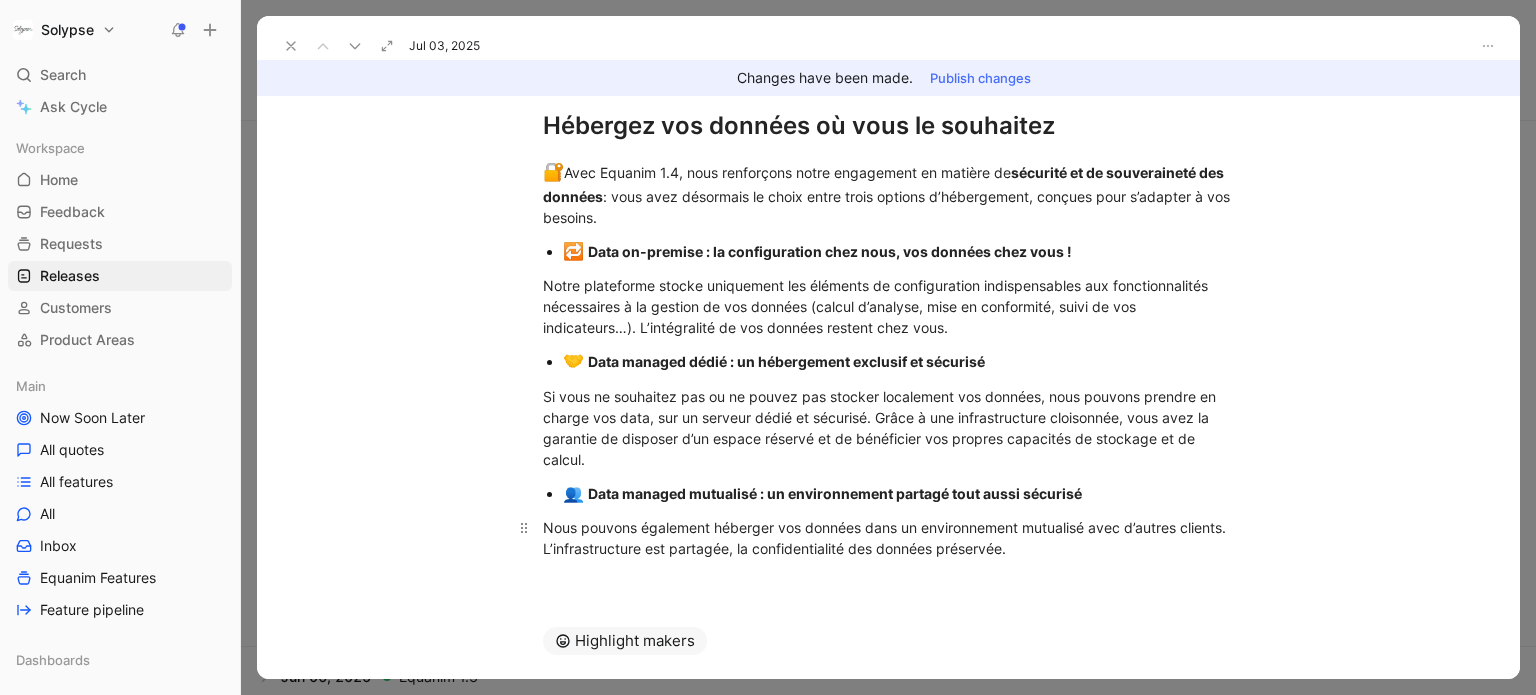 click on "Nous pouvons également héberger vos données dans un environnement mutualisé avec d’autres clients. L’infrastructure est partagée, la confidentialité des données préservée." at bounding box center [889, 538] 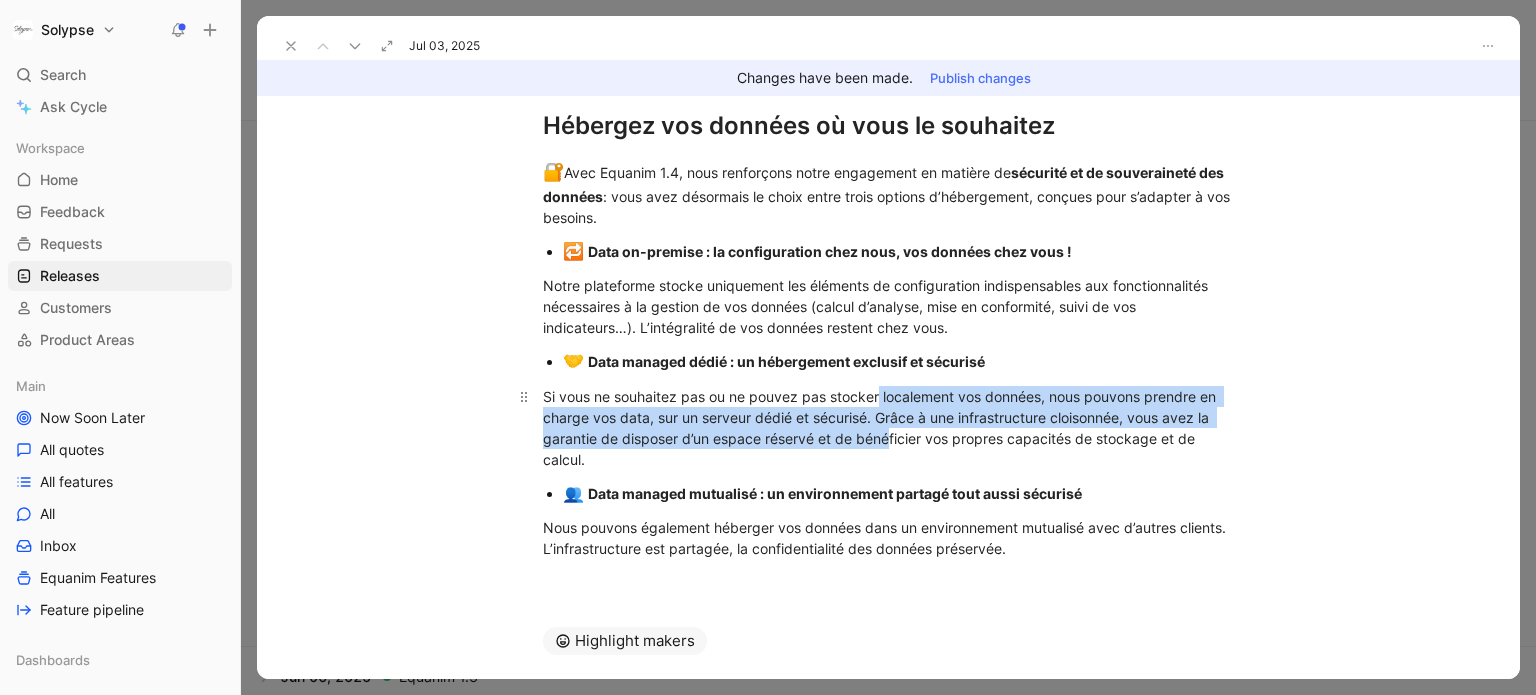 drag, startPoint x: 884, startPoint y: 443, endPoint x: 875, endPoint y: 405, distance: 39.051247 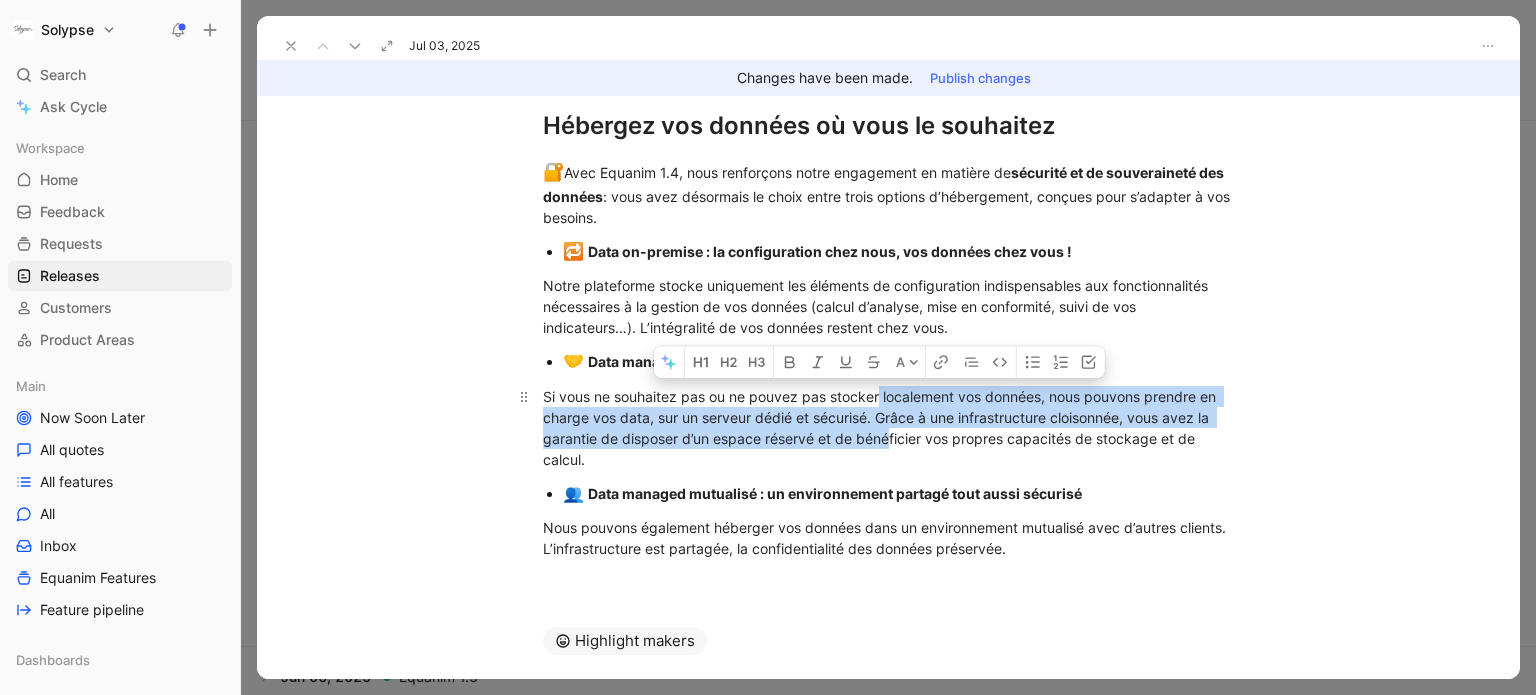 click on "Si vous ne souhaitez pas ou ne pouvez pas stocker localement vos données, nous pouvons prendre en charge vos data, sur un serveur dédié et sécurisé. Grâce à une infrastructure cloisonnée, vous avez la garantie de disposer d’un espace réservé et de bénéficier vos propres capacités de stockage et de calcul." at bounding box center [889, 194] 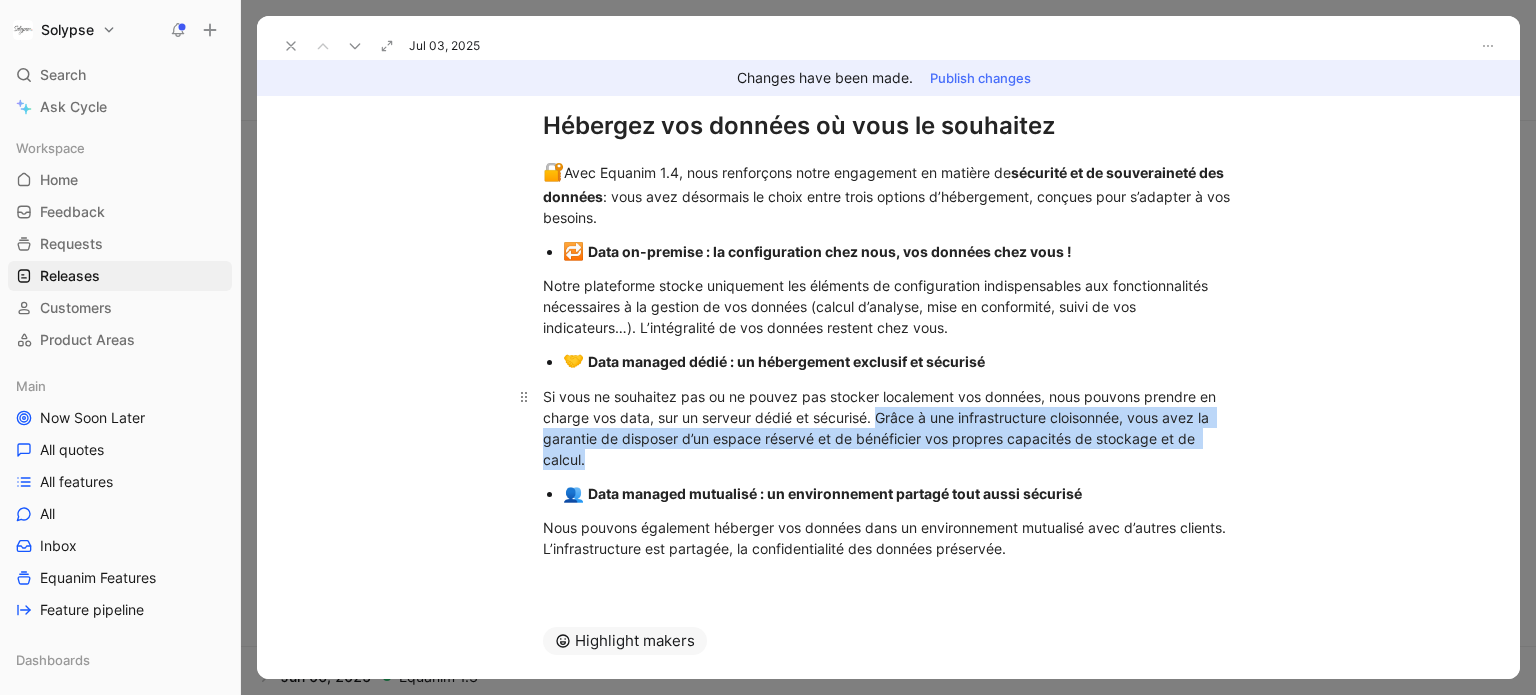 drag, startPoint x: 872, startPoint y: 413, endPoint x: 924, endPoint y: 467, distance: 74.96666 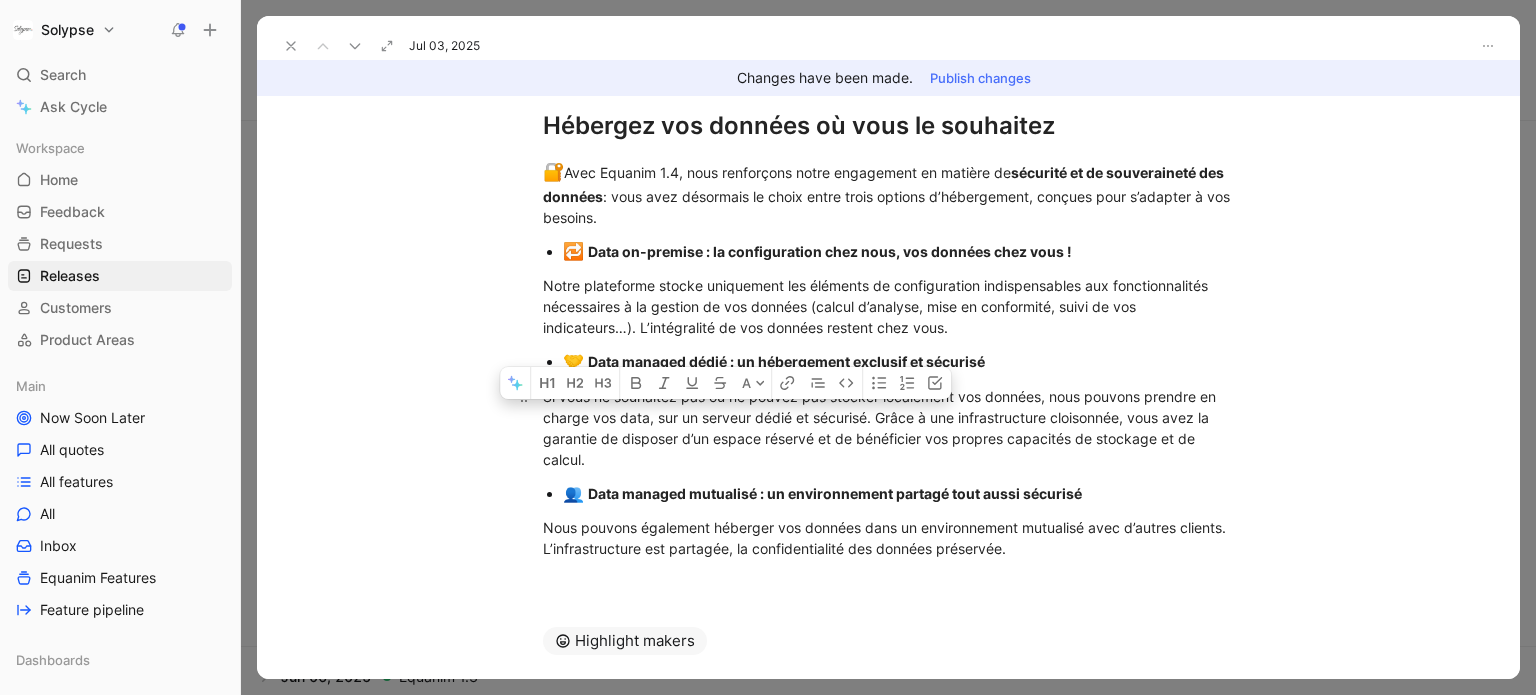scroll, scrollTop: 139, scrollLeft: 0, axis: vertical 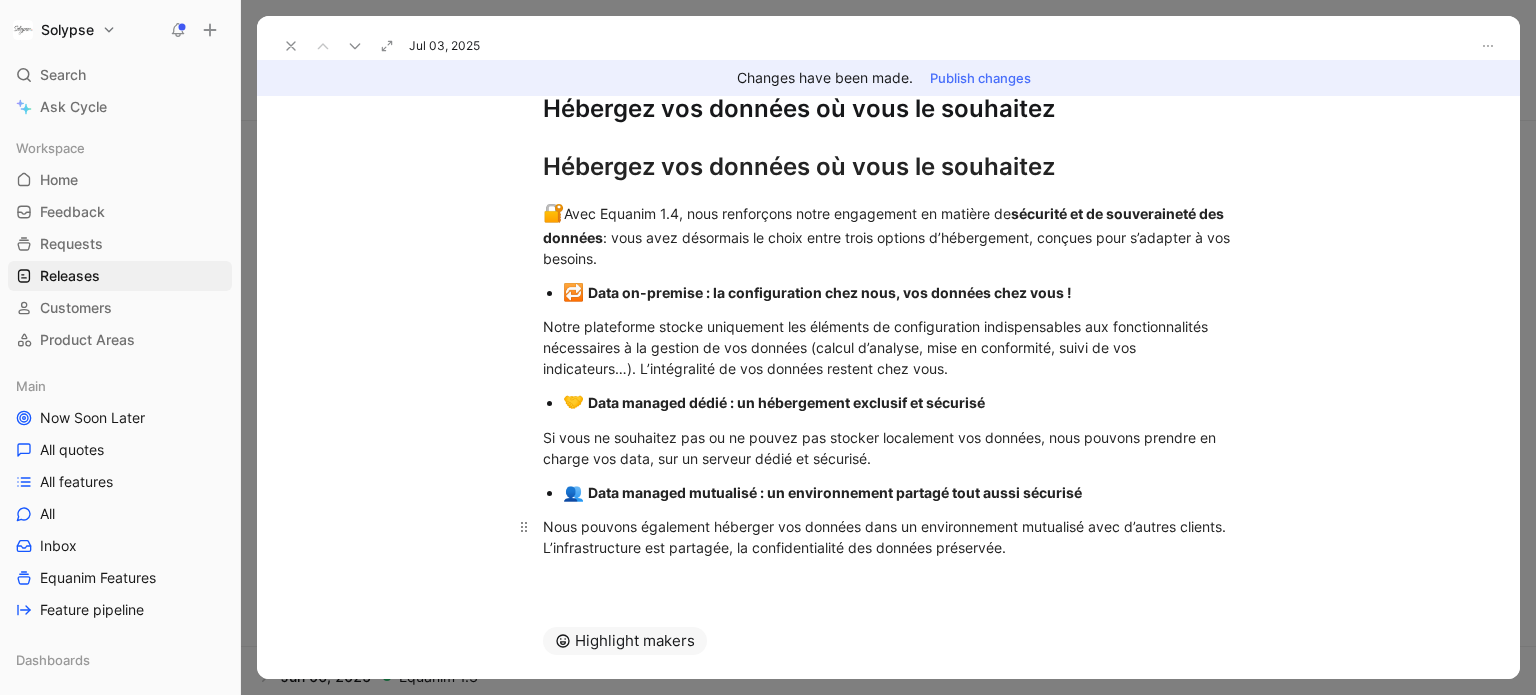 click on "Nous pouvons également héberger vos données dans un environnement mutualisé avec d’autres clients. L’infrastructure est partagée, la confidentialité des données préservée." at bounding box center [889, 235] 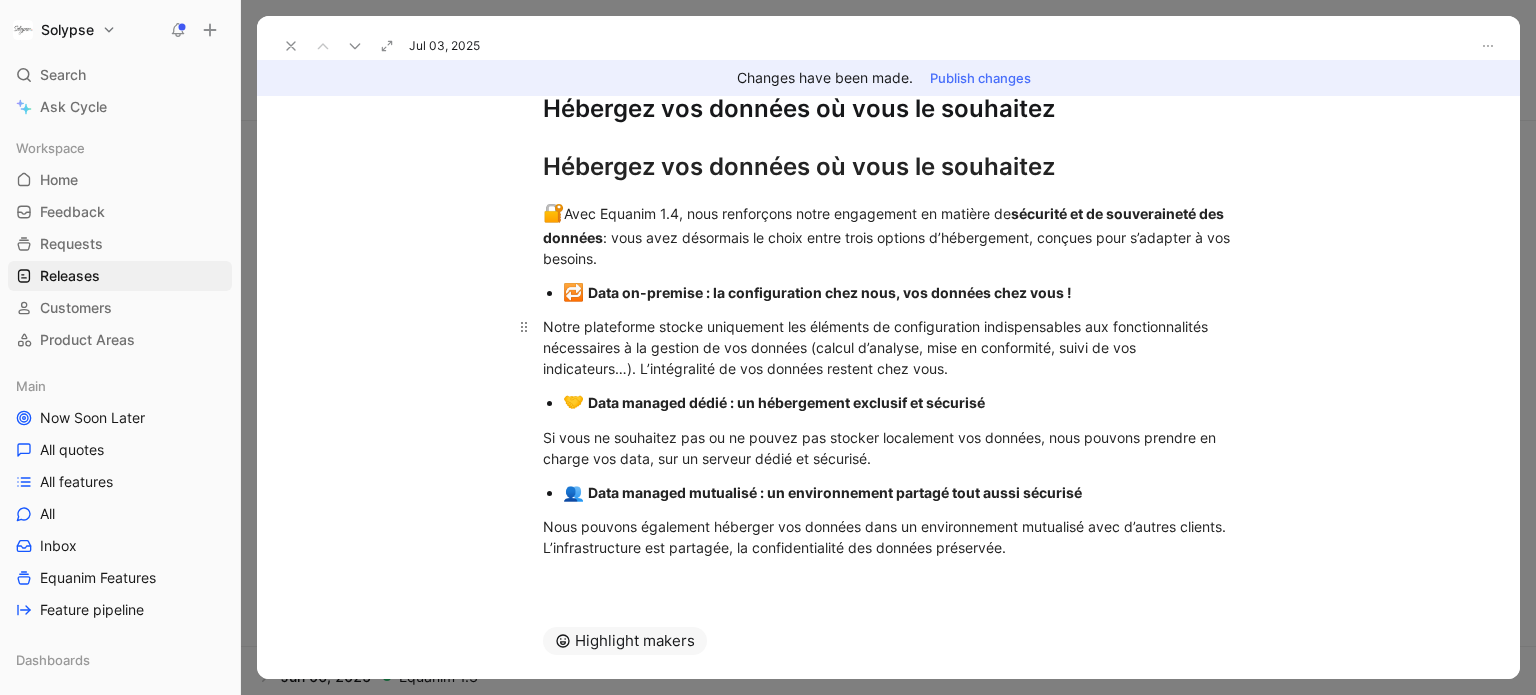 click on "Notre plateforme stocke uniquement les éléments de configuration indispensables aux fonctionnalités nécessaires à la gestion de vos données (calcul d’analyse, mise en conformité, suivi de vos indicateurs…). L’intégralité de vos données restent chez vous." at bounding box center (889, 235) 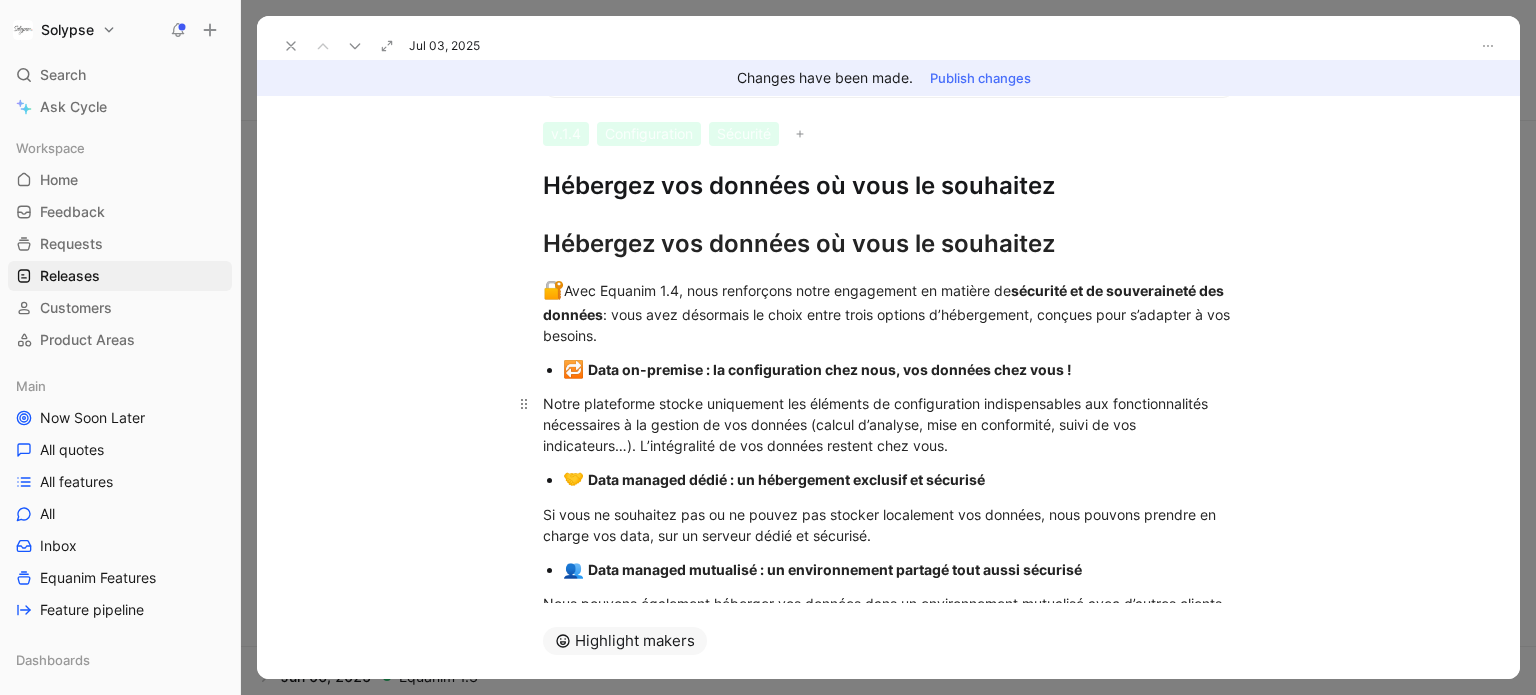 scroll, scrollTop: 0, scrollLeft: 0, axis: both 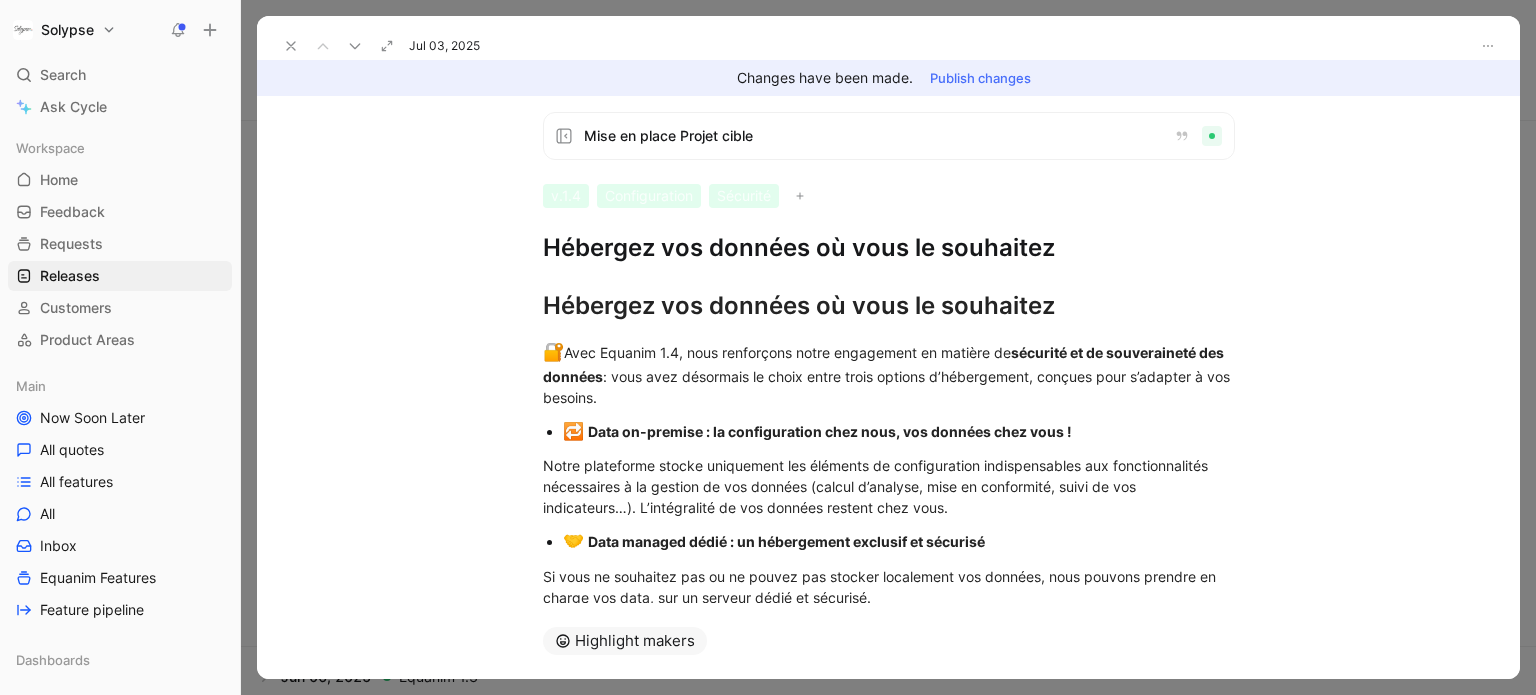 click on "Hébergez vos données où vous le souhaitez" at bounding box center [889, 248] 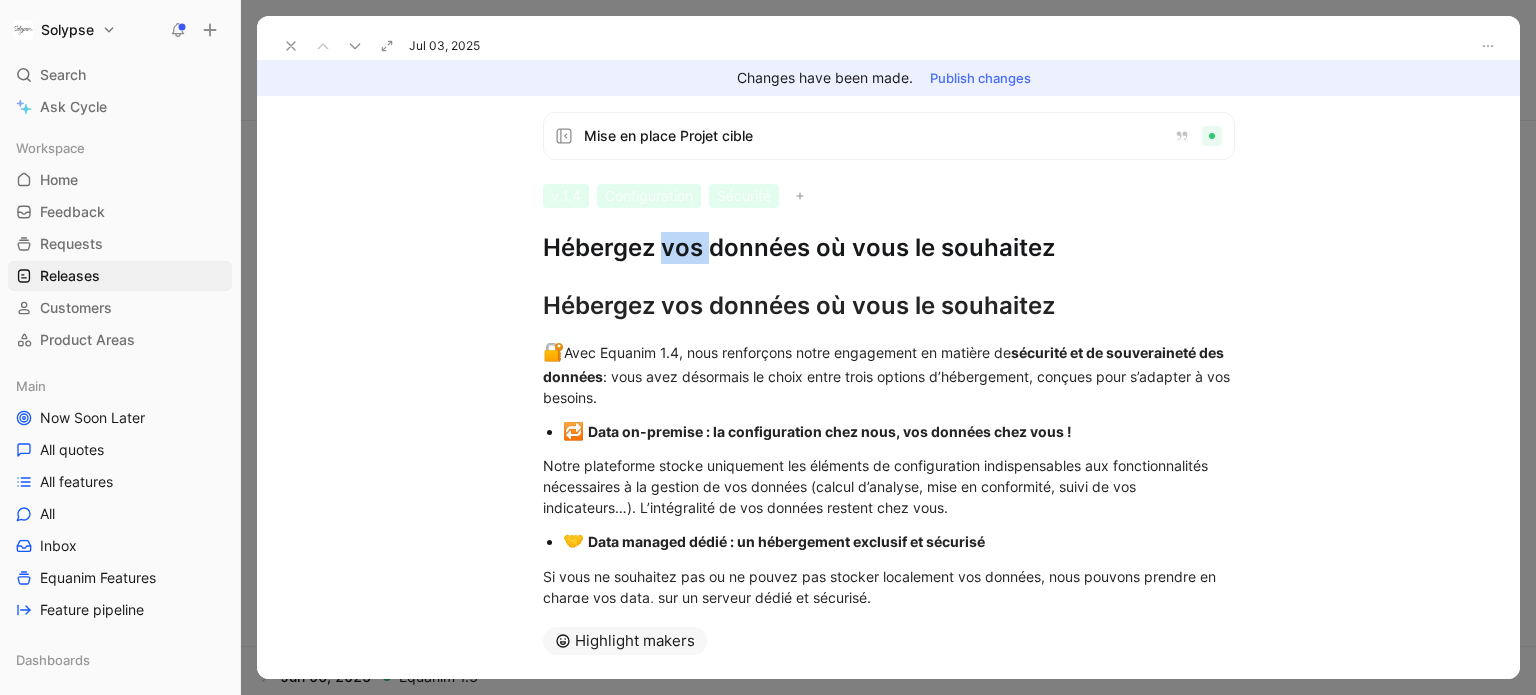 click on "Hébergez vos données où vous le souhaitez" at bounding box center [889, 248] 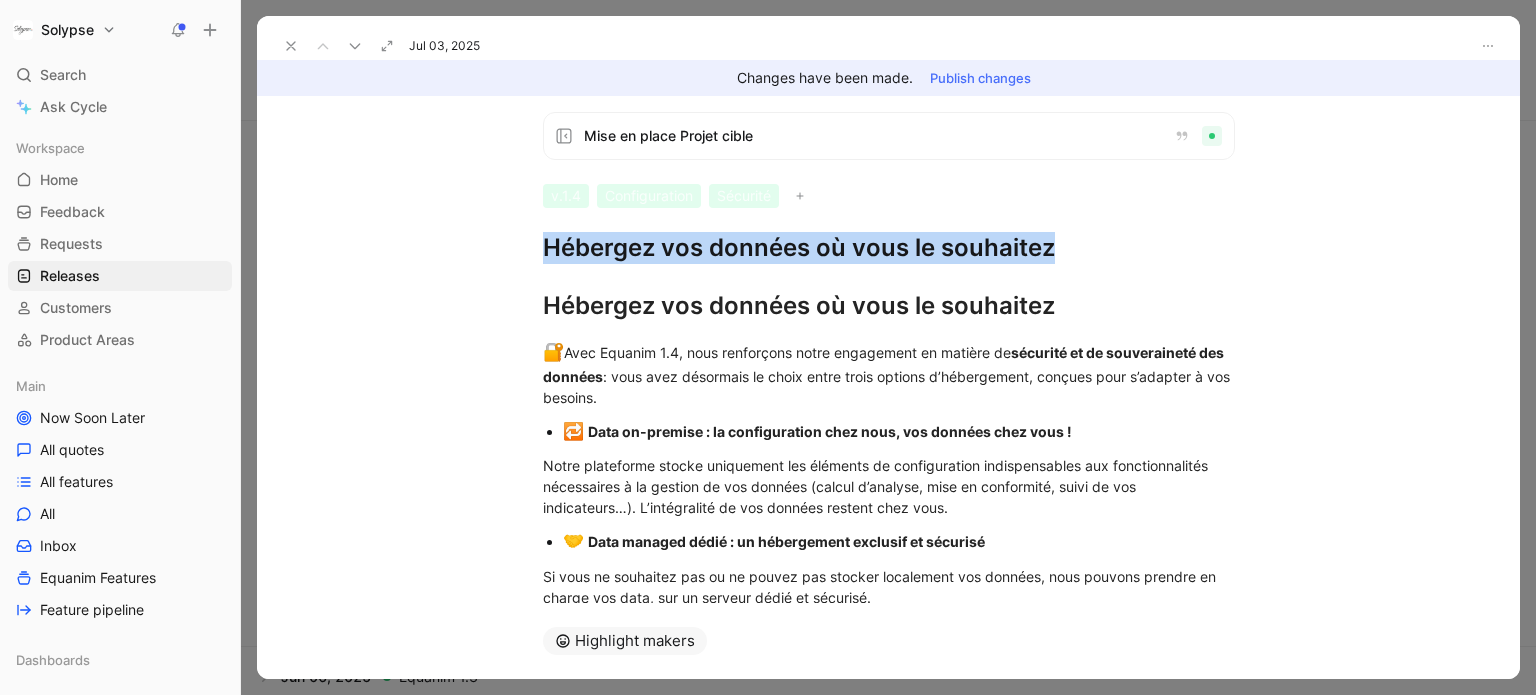 click on "Hébergez vos données où vous le souhaitez" at bounding box center [889, 248] 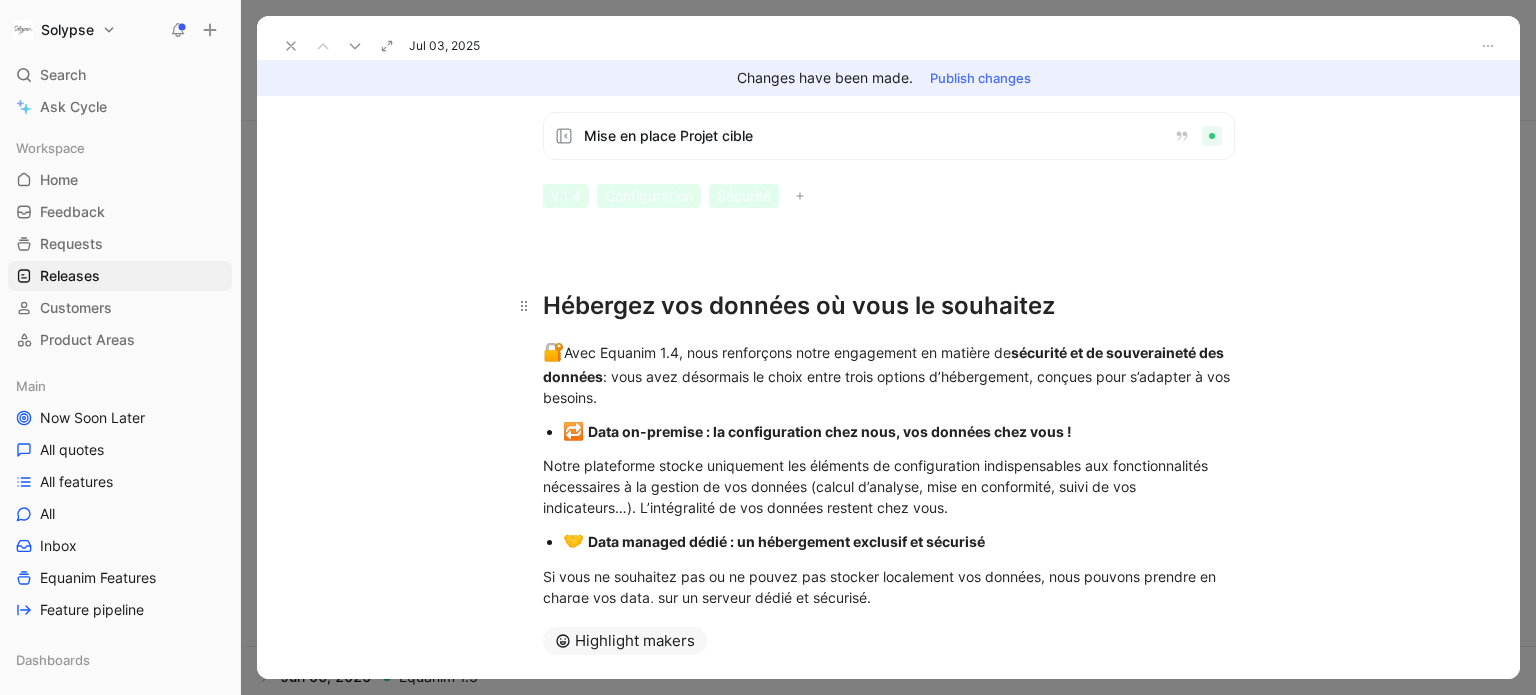 click on "Hébergez vos données où vous le souhaitez" at bounding box center (889, 306) 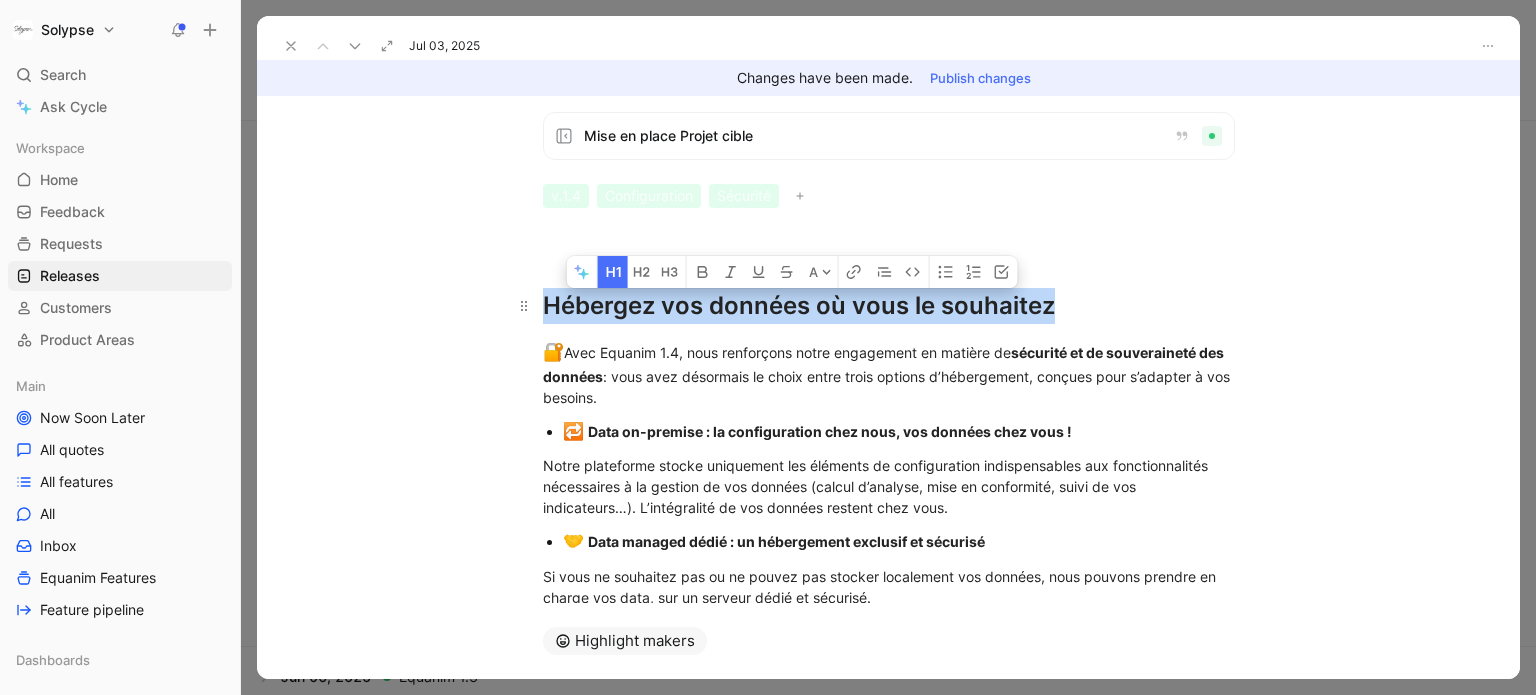 click on "Hébergez vos données où vous le souhaitez" at bounding box center (889, 306) 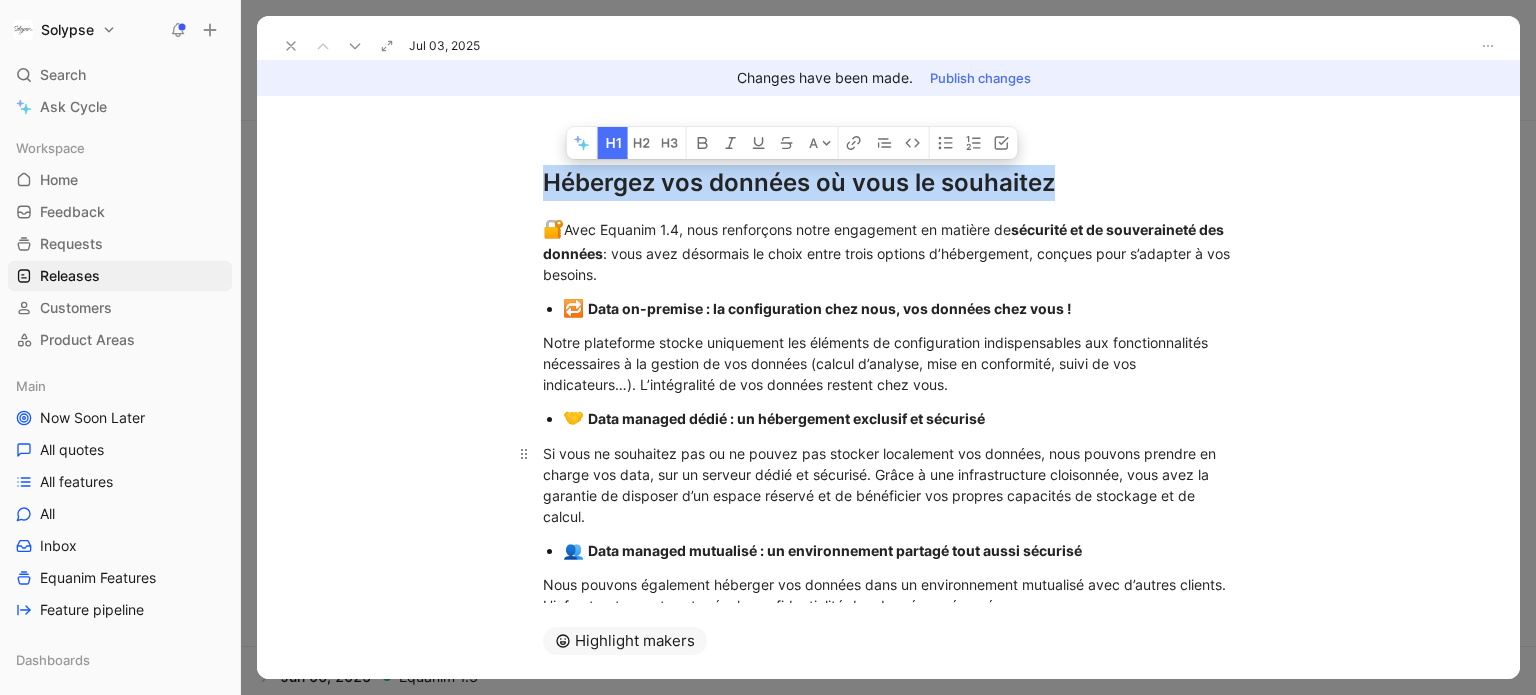 scroll, scrollTop: 124, scrollLeft: 0, axis: vertical 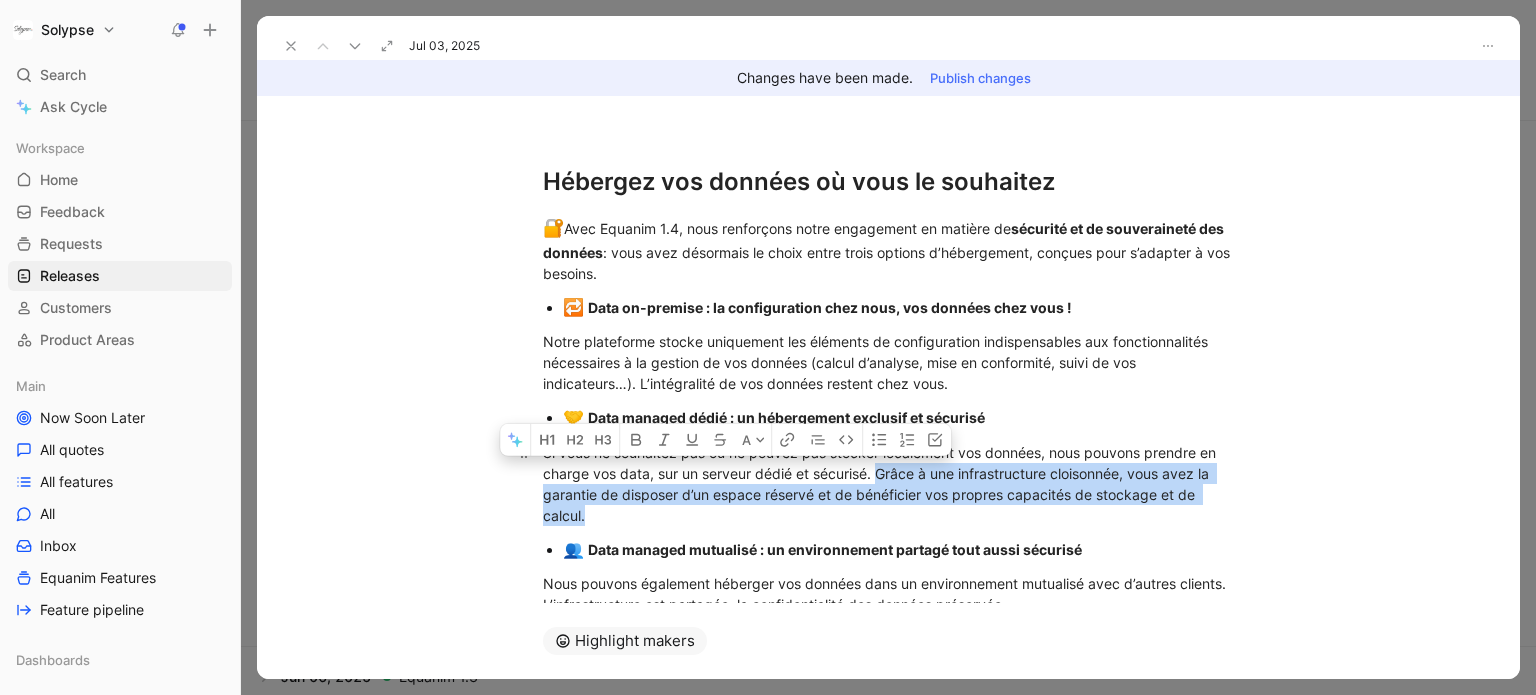 drag, startPoint x: 871, startPoint y: 471, endPoint x: 1185, endPoint y: 511, distance: 316.5375 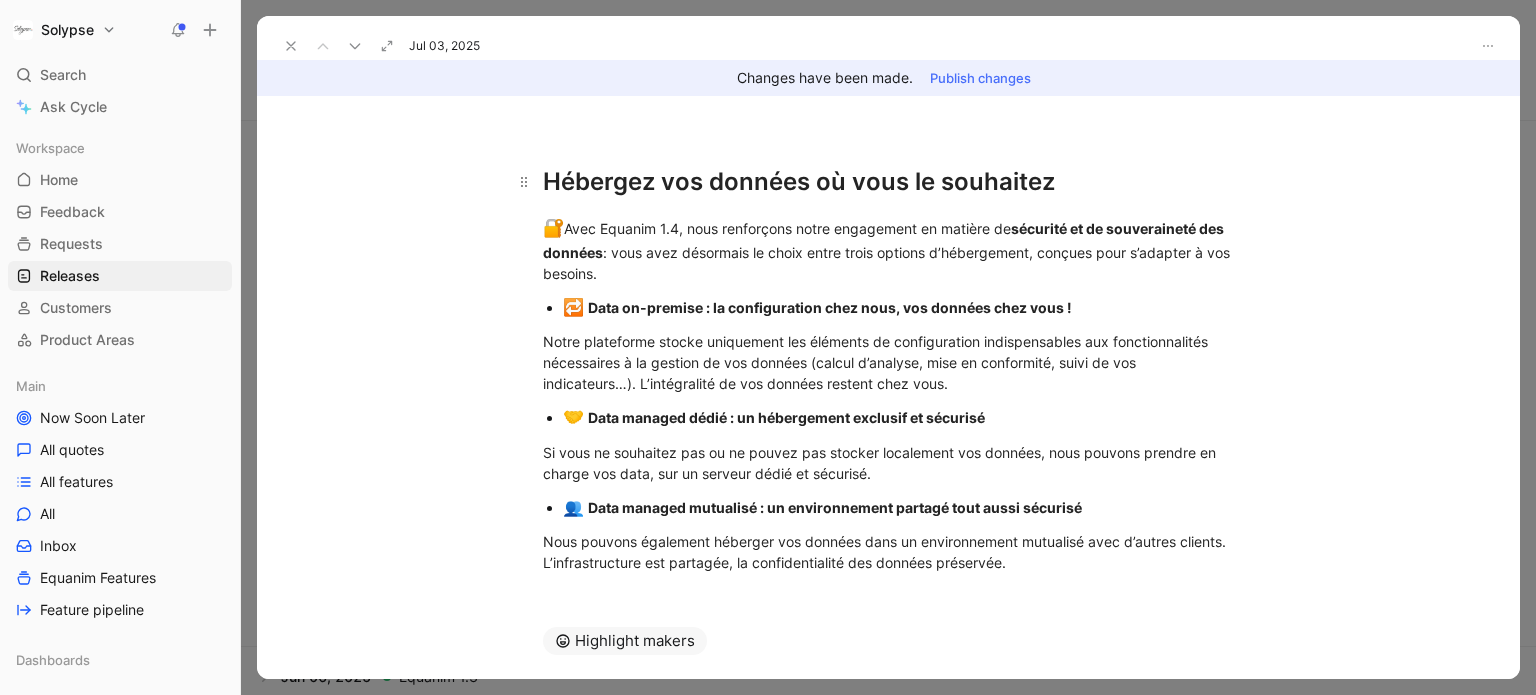 click on "Hébergez vos données où vous le souhaitez" at bounding box center (889, 182) 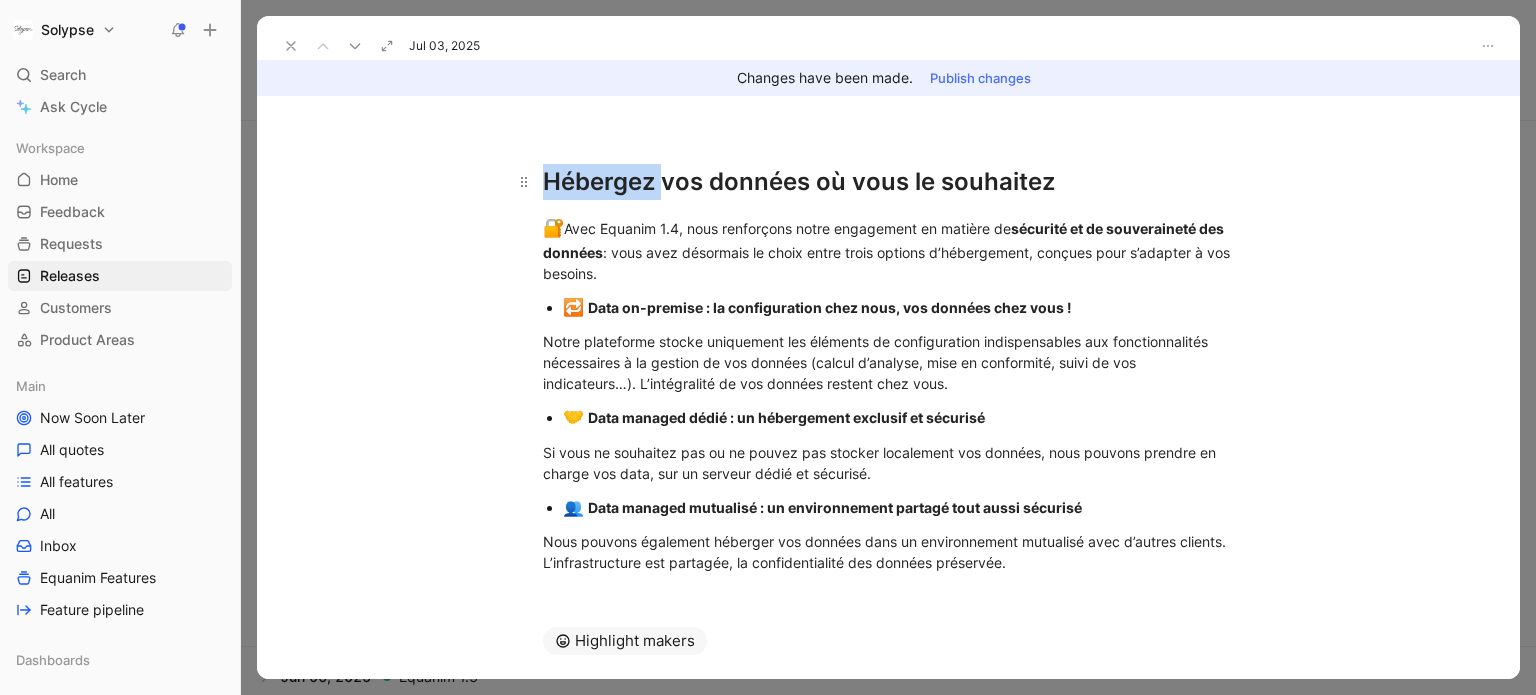click on "Hébergez vos données où vous le souhaitez" at bounding box center (889, 182) 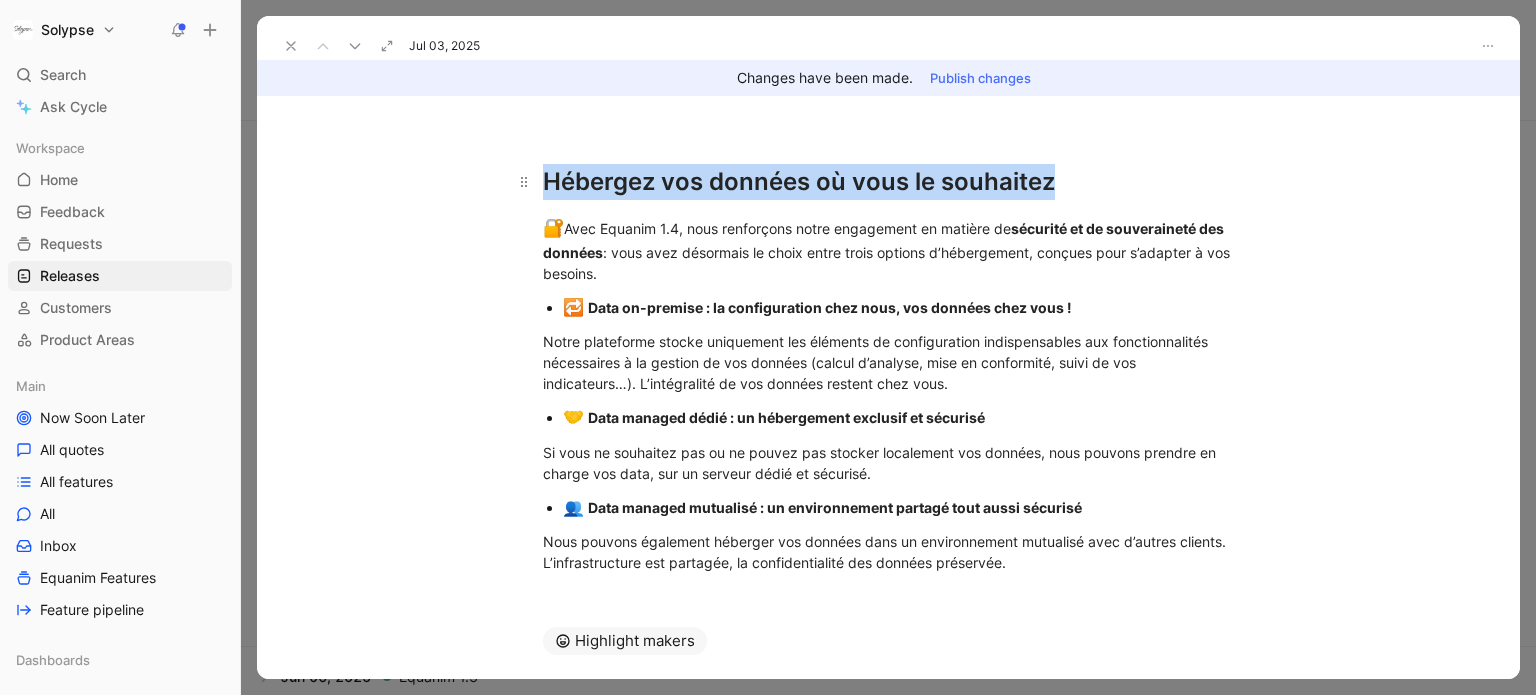 click on "Hébergez vos données où vous le souhaitez" at bounding box center (889, 182) 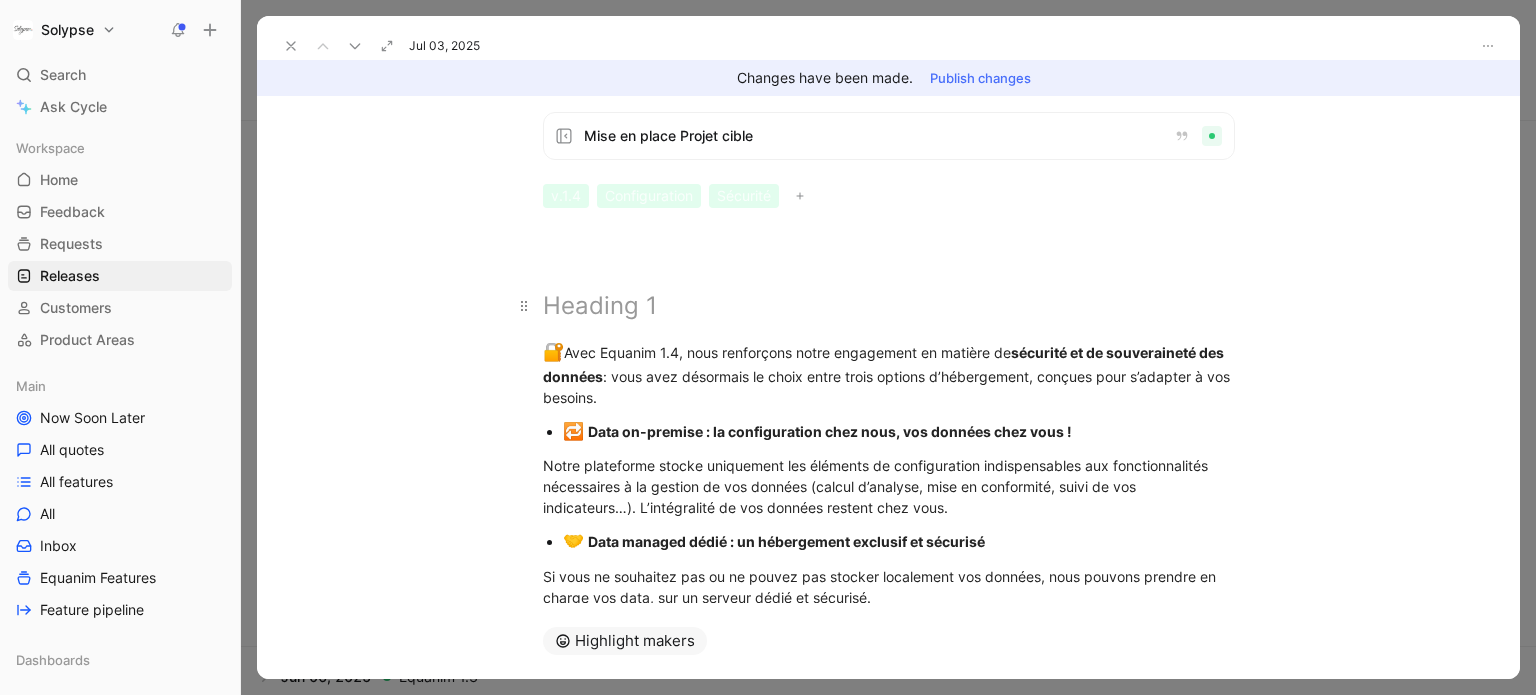 scroll, scrollTop: 0, scrollLeft: 0, axis: both 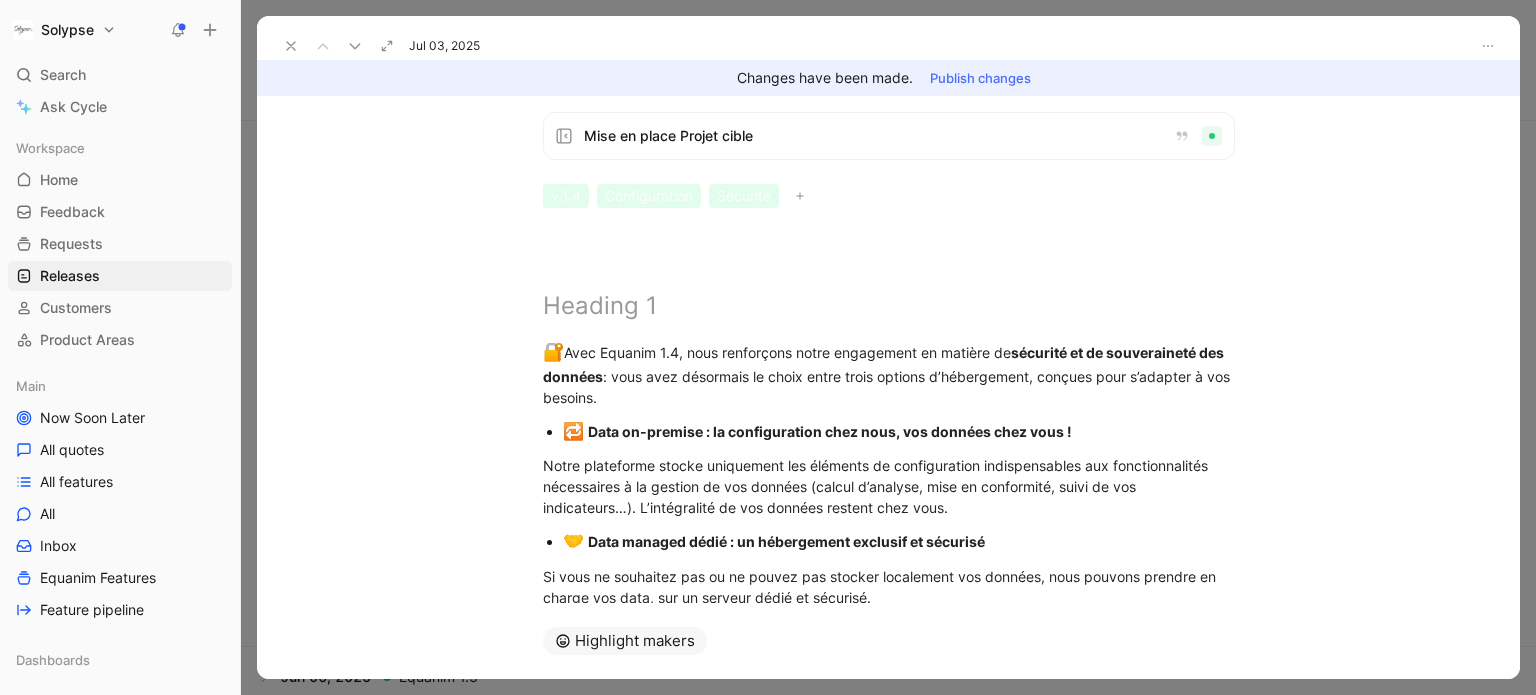 click at bounding box center (889, 248) 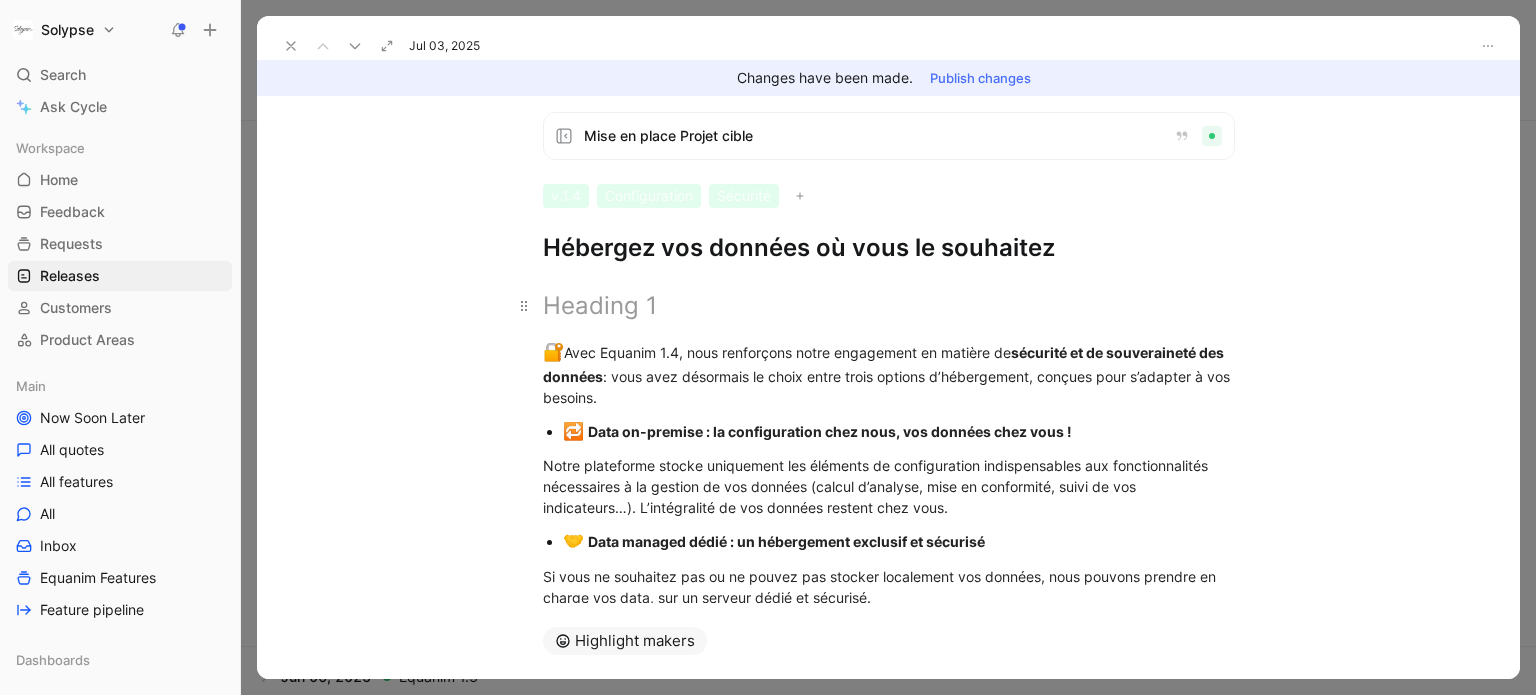 click at bounding box center (889, 306) 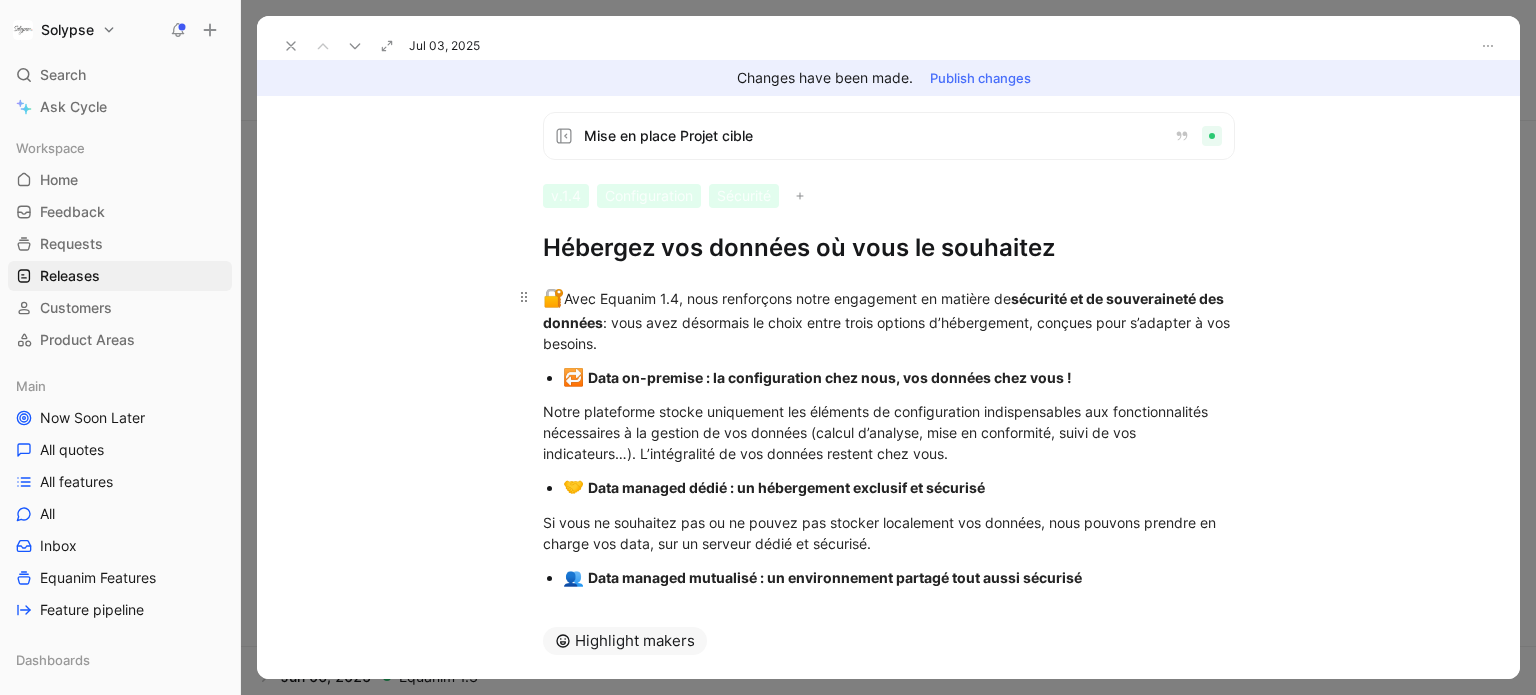 scroll, scrollTop: 84, scrollLeft: 0, axis: vertical 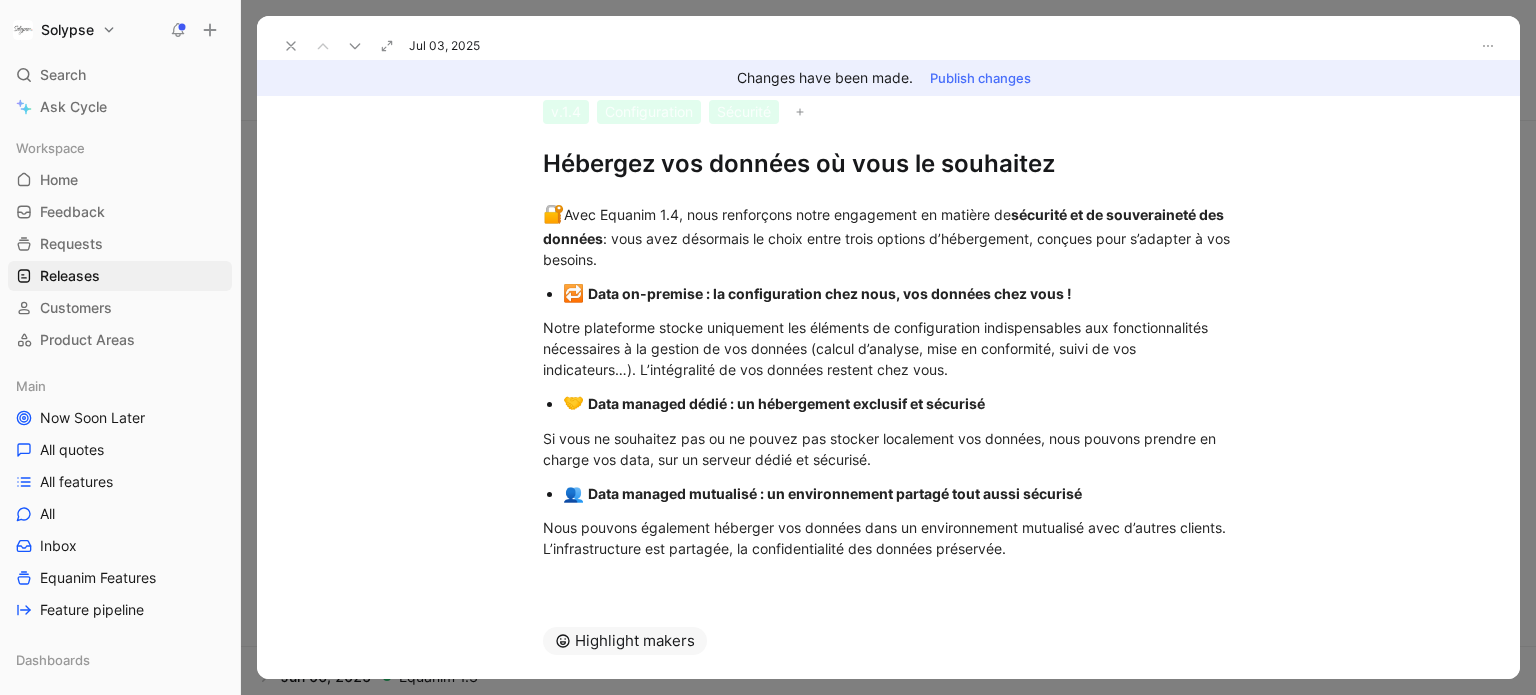 click on "Publish changes" at bounding box center (980, 78) 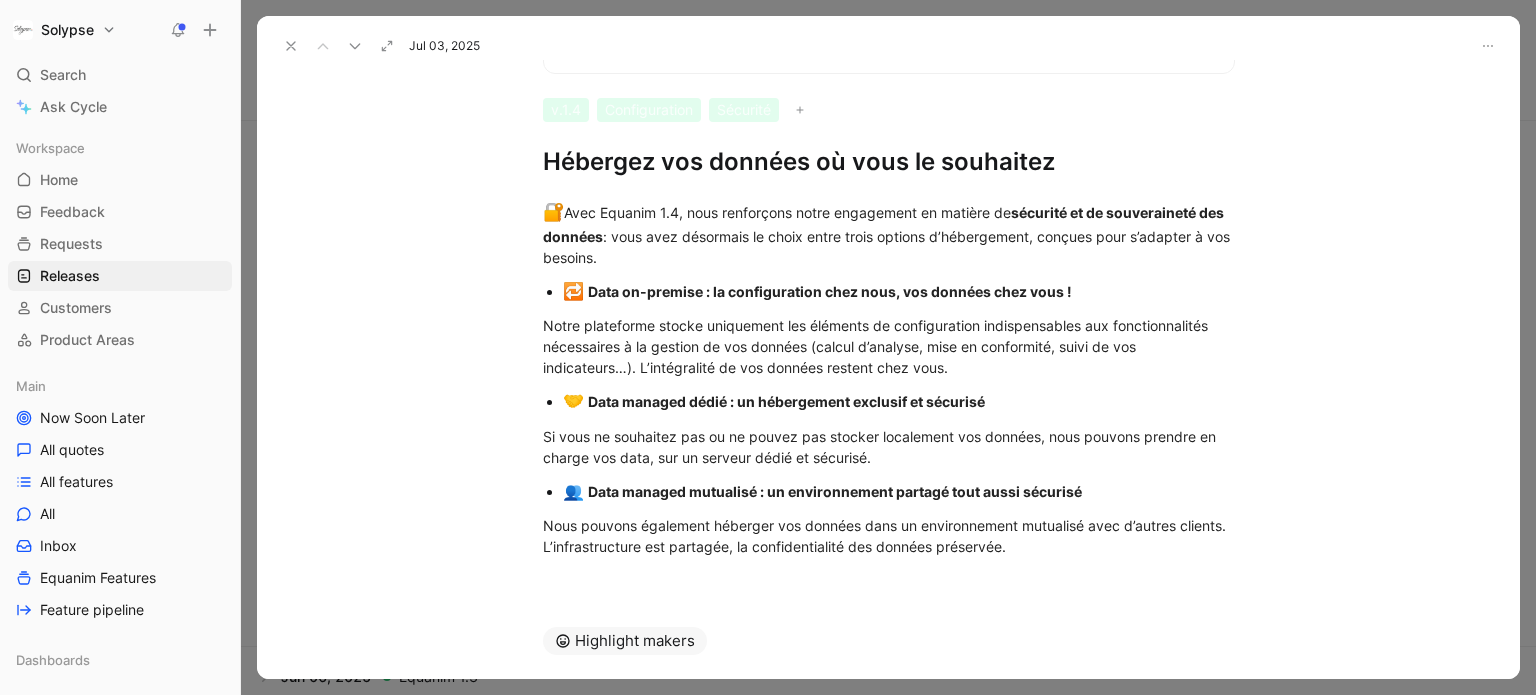 scroll, scrollTop: 49, scrollLeft: 0, axis: vertical 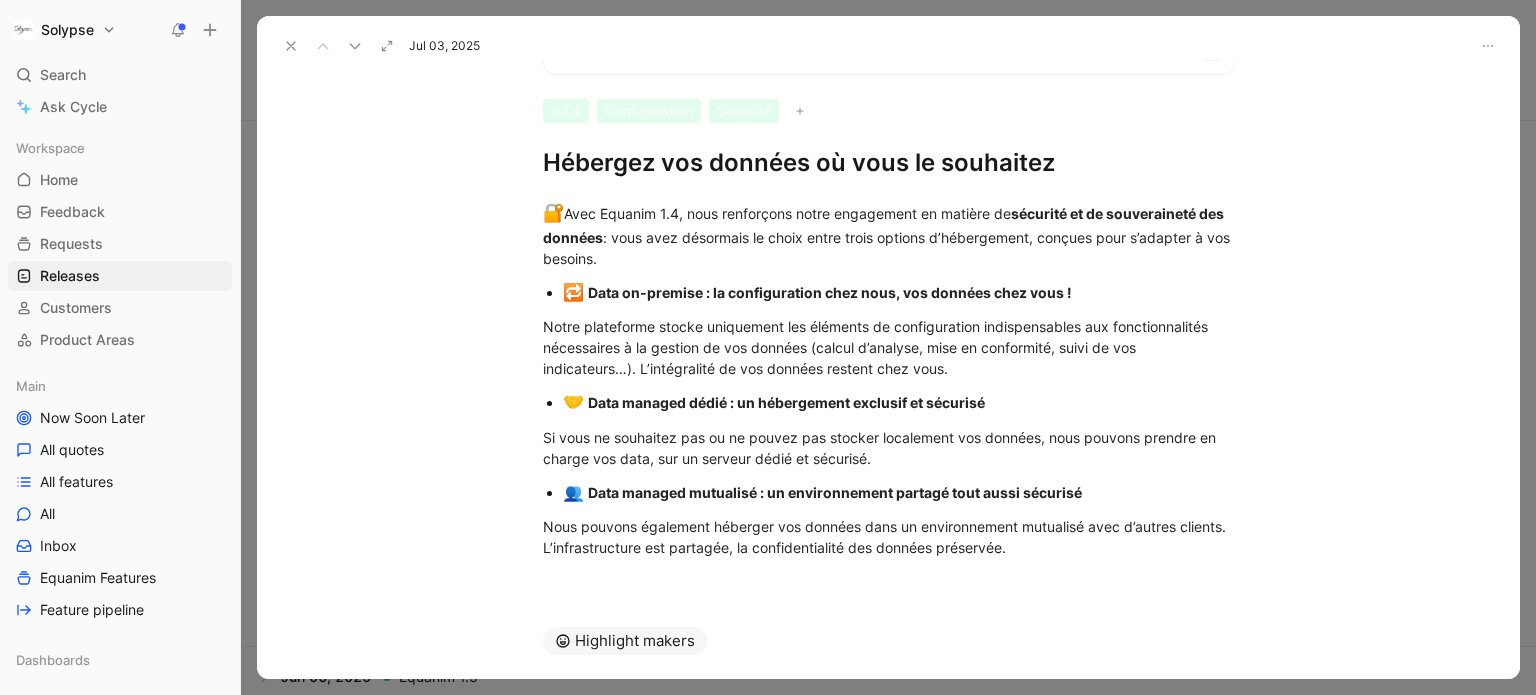 click at bounding box center (291, 46) 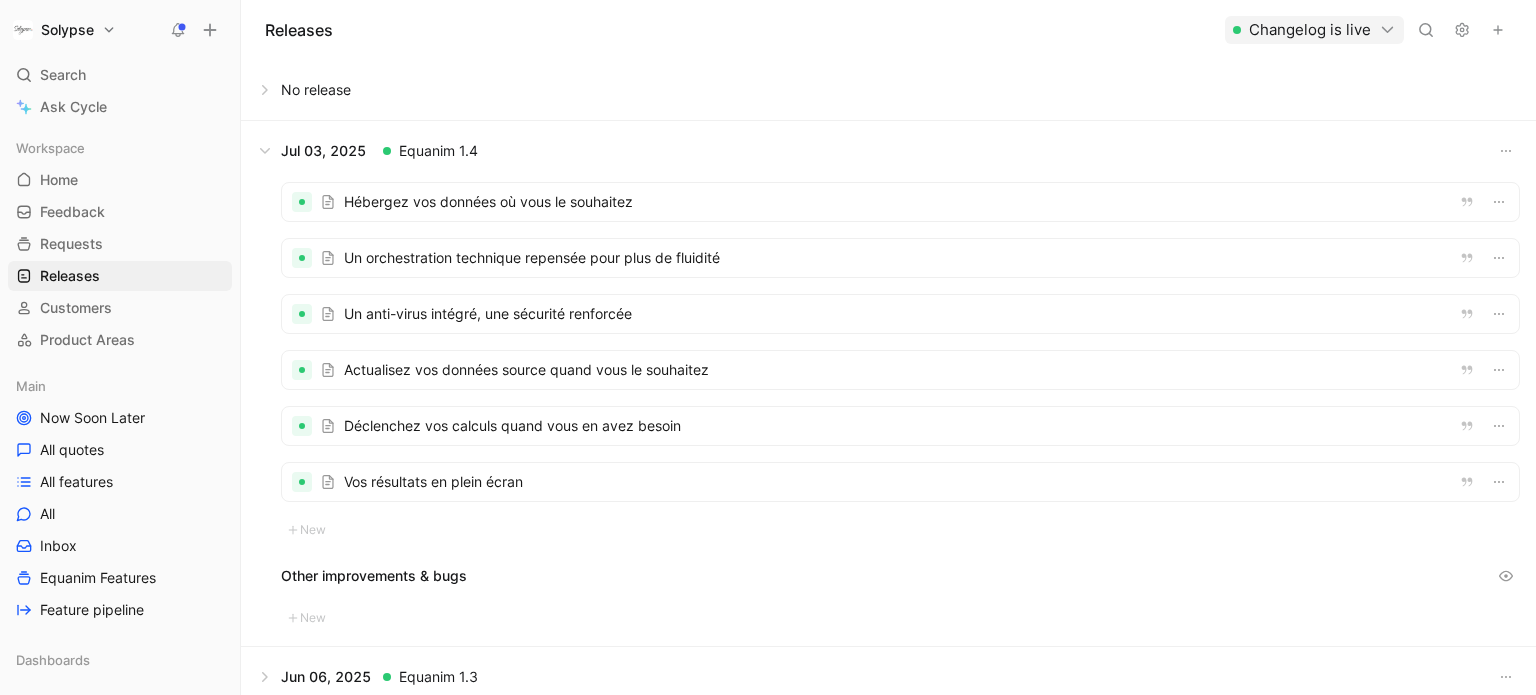click on "Changelog is live" at bounding box center [1314, 30] 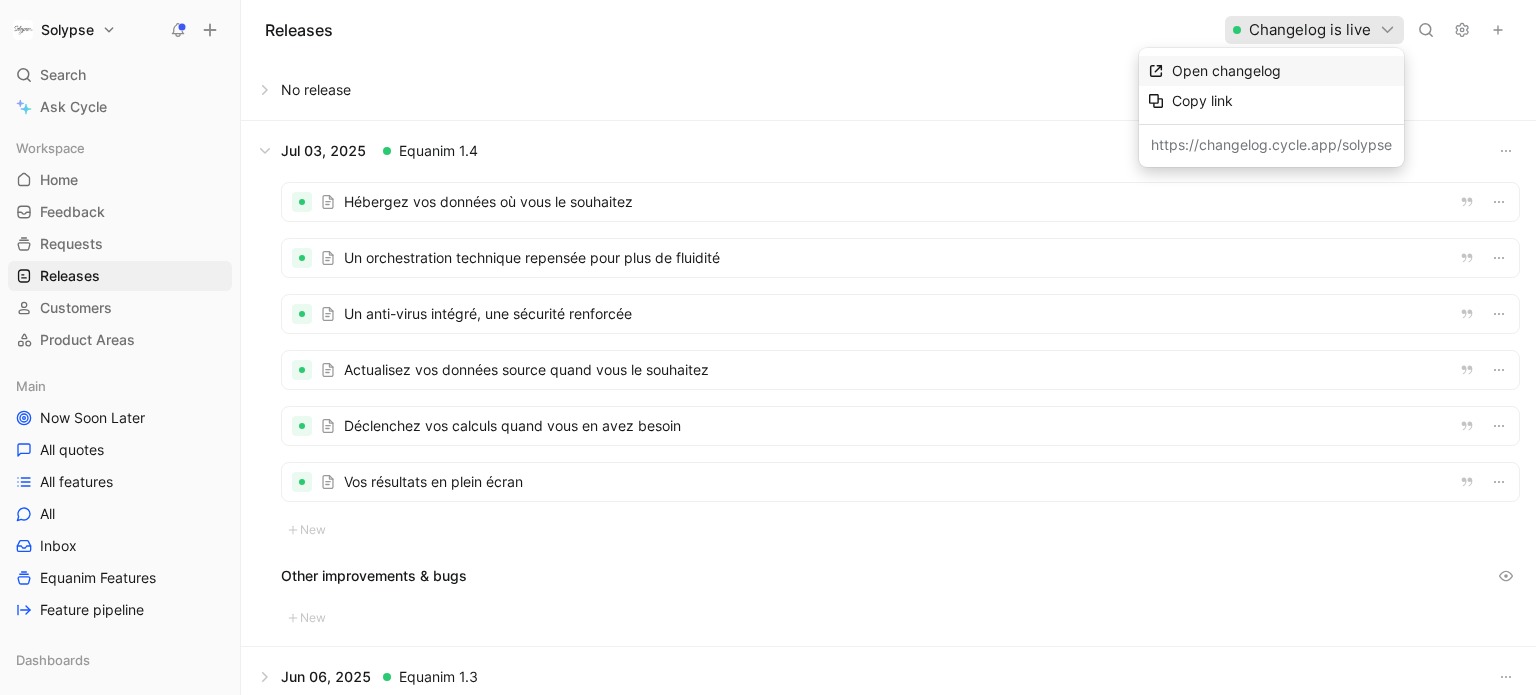 click on "Open changelog" at bounding box center [1283, 71] 